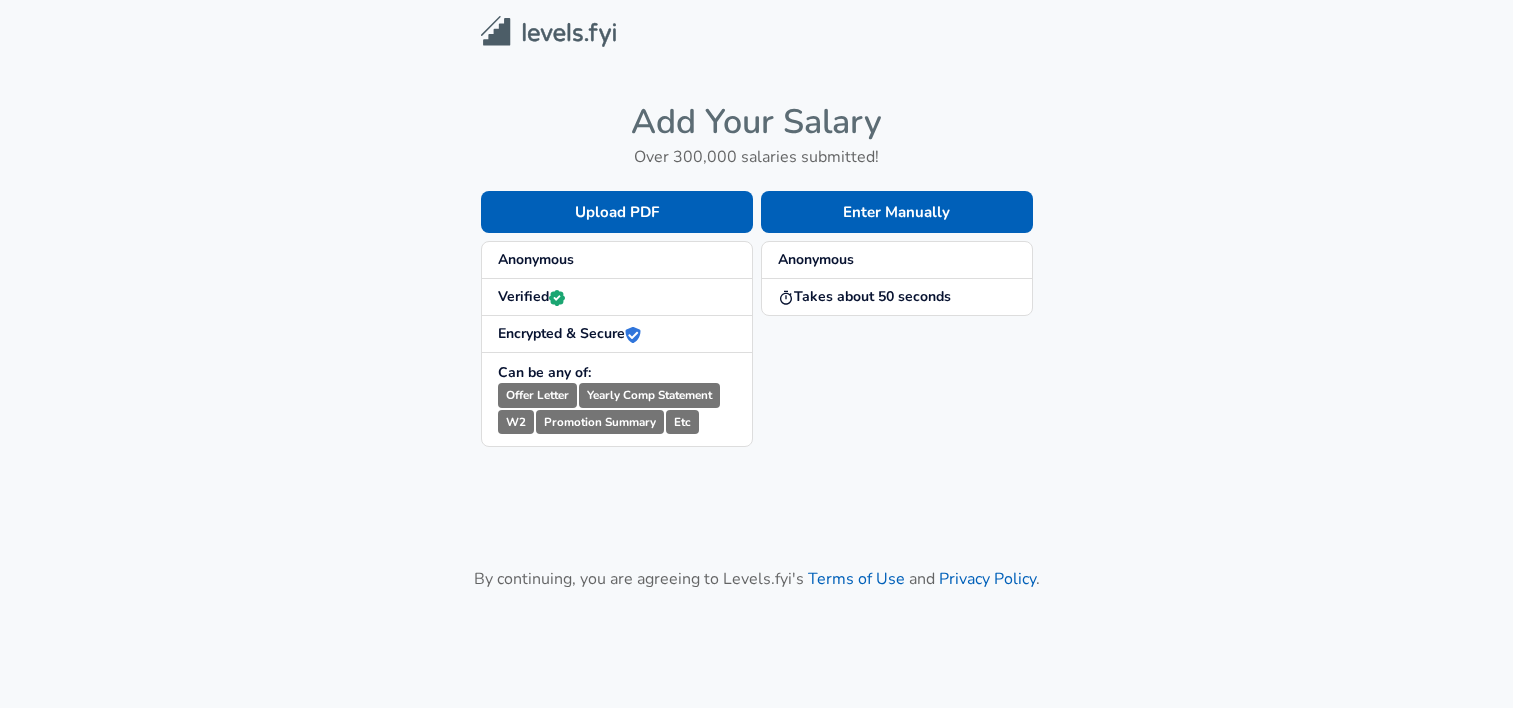scroll, scrollTop: 0, scrollLeft: 0, axis: both 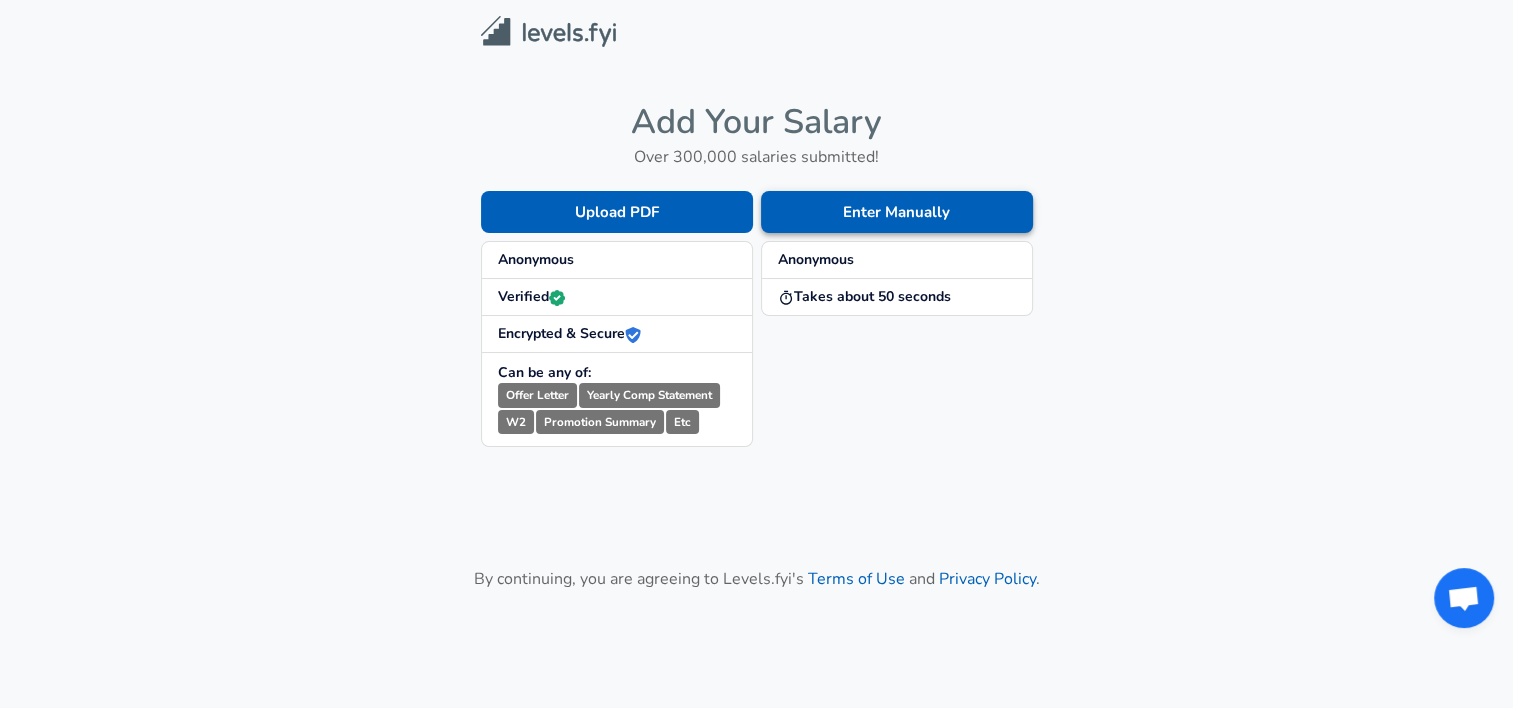 click on "Enter Manually" at bounding box center (897, 212) 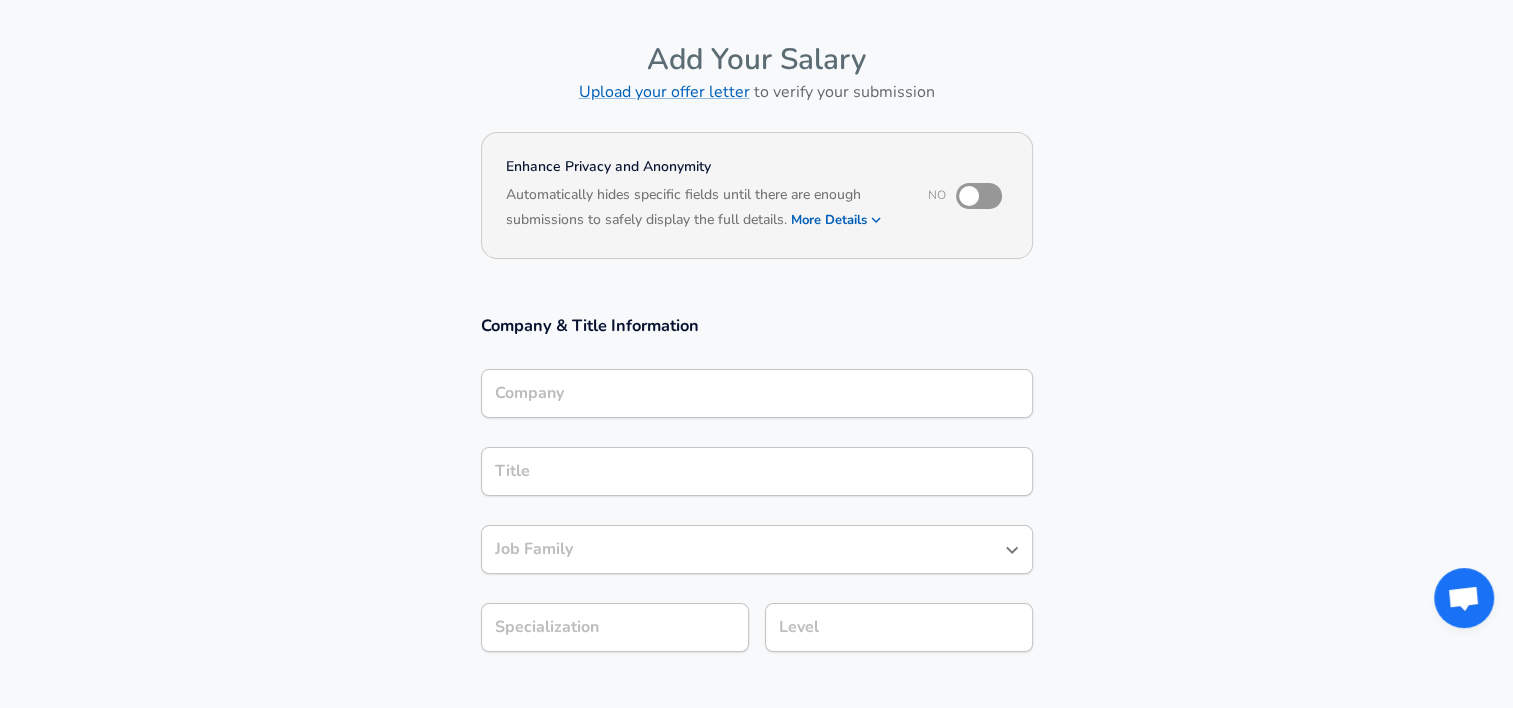 scroll, scrollTop: 100, scrollLeft: 0, axis: vertical 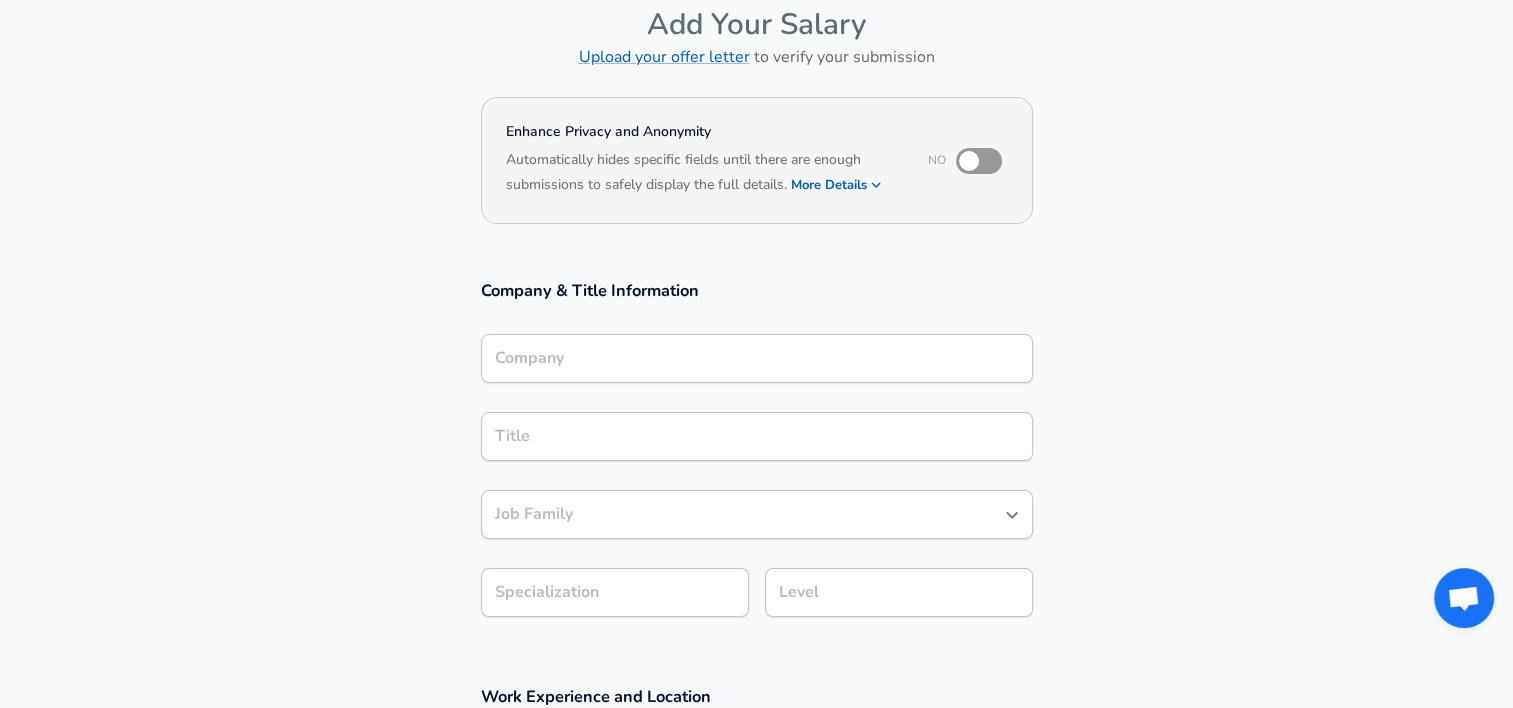 click at bounding box center [969, 161] 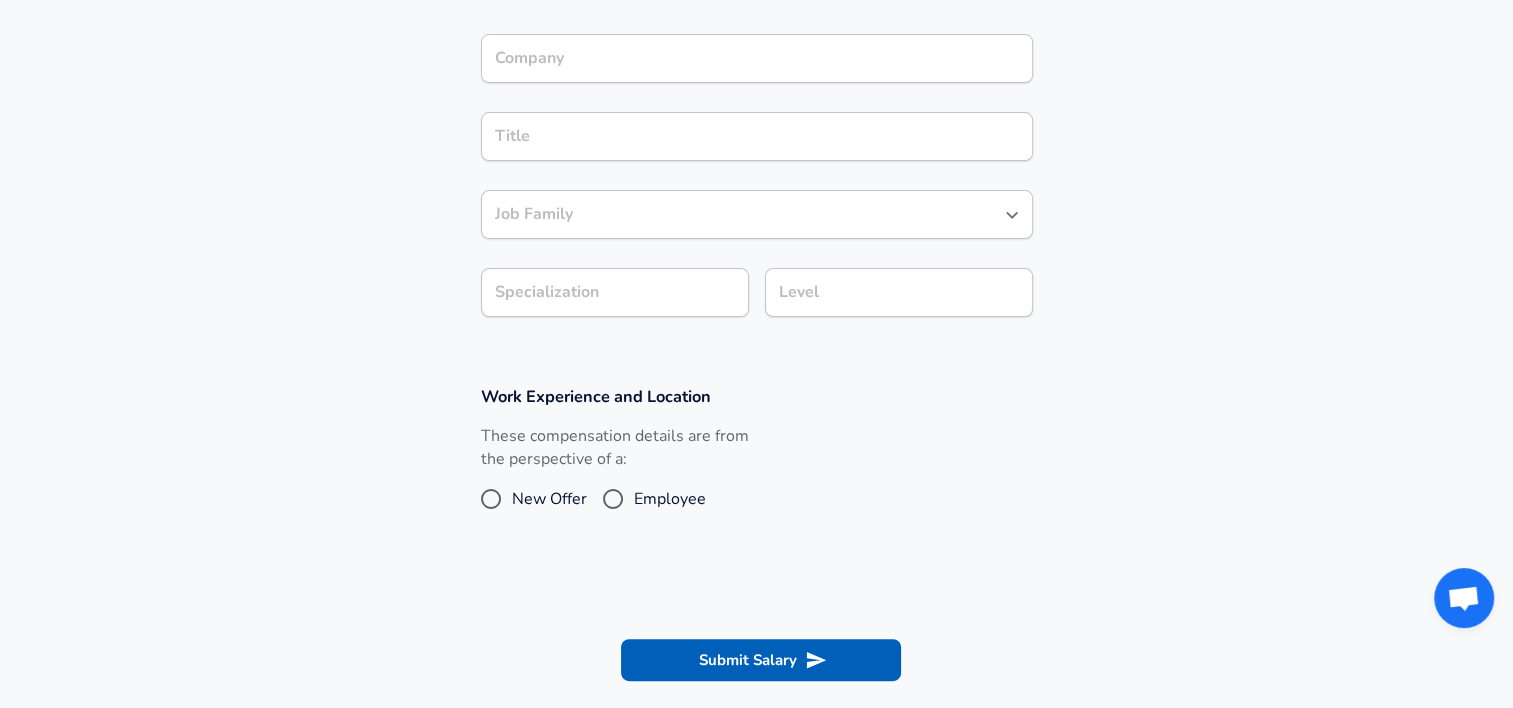 scroll, scrollTop: 300, scrollLeft: 0, axis: vertical 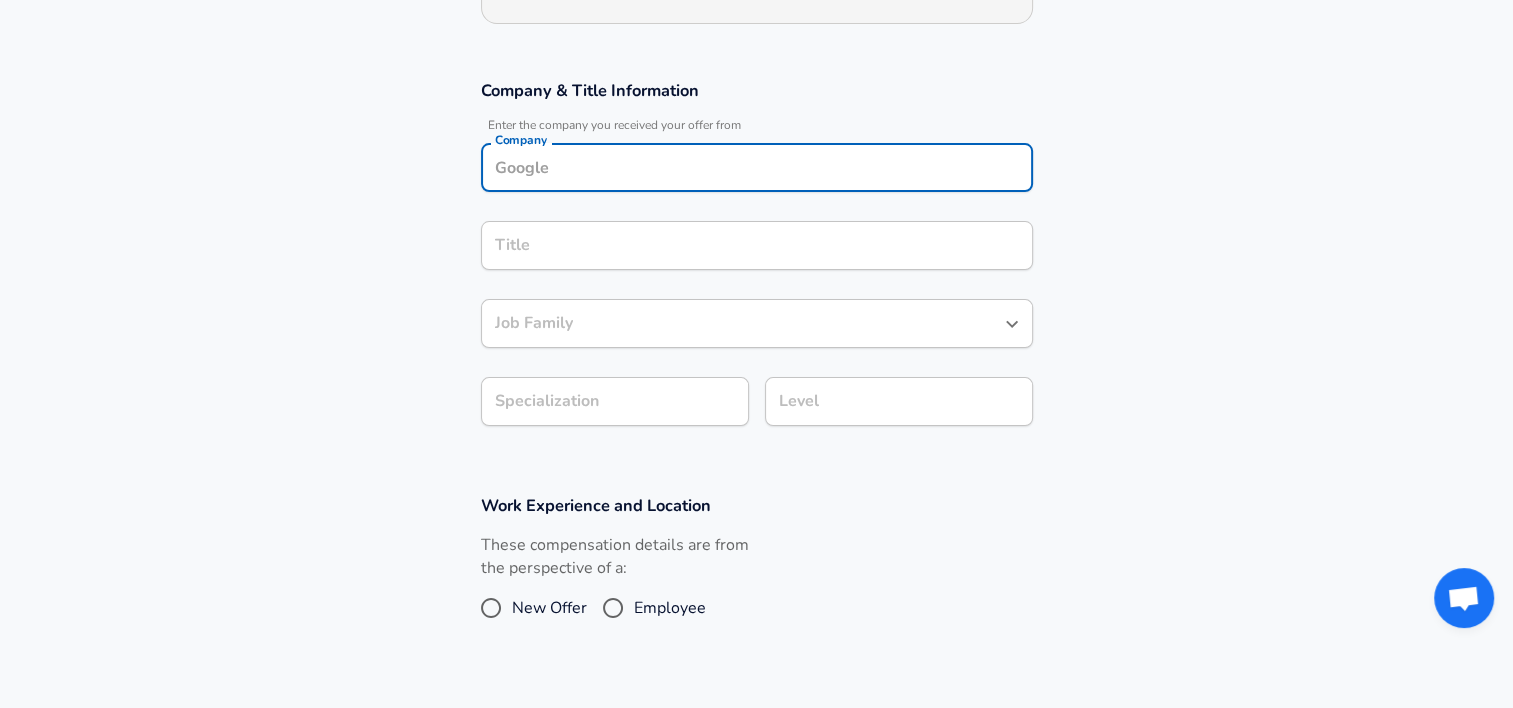 click on "Company" at bounding box center (757, 167) 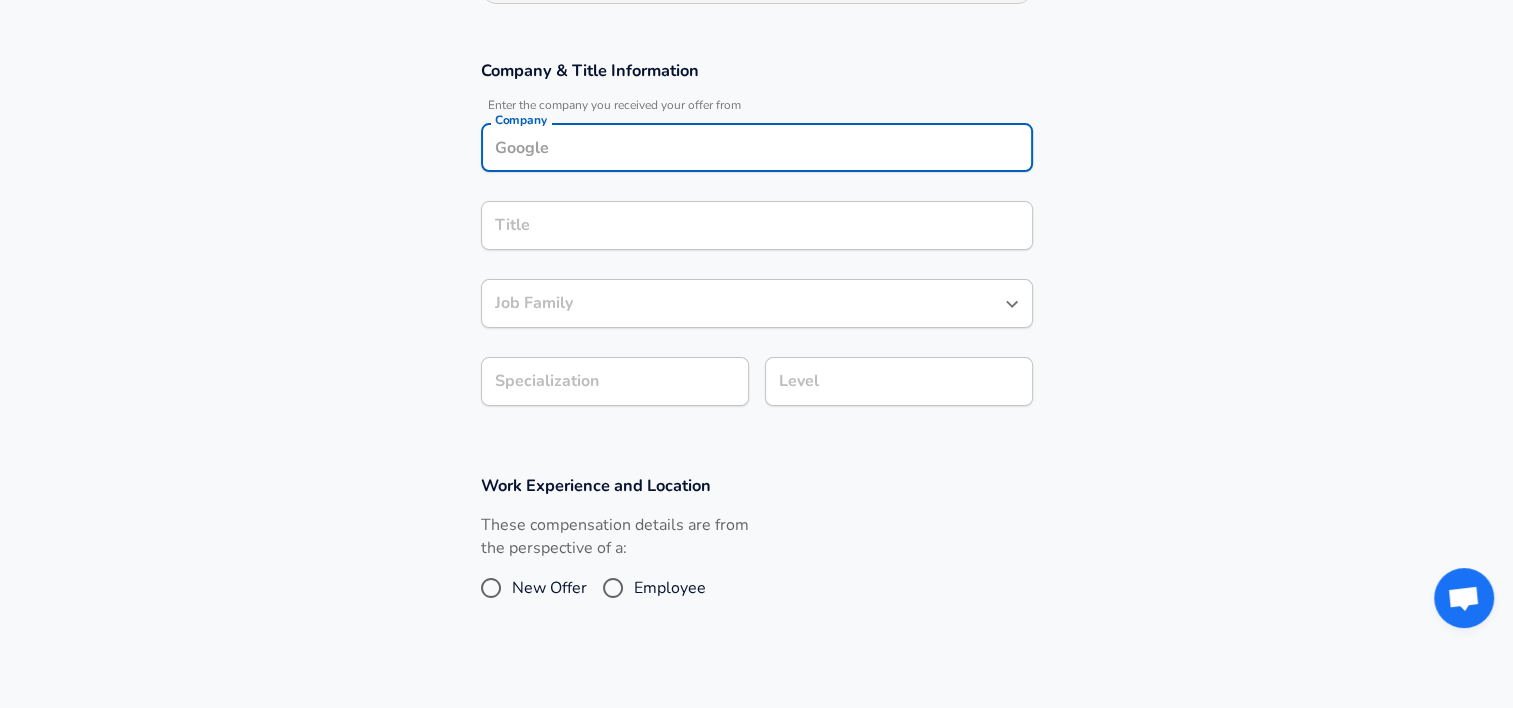 type on "w" 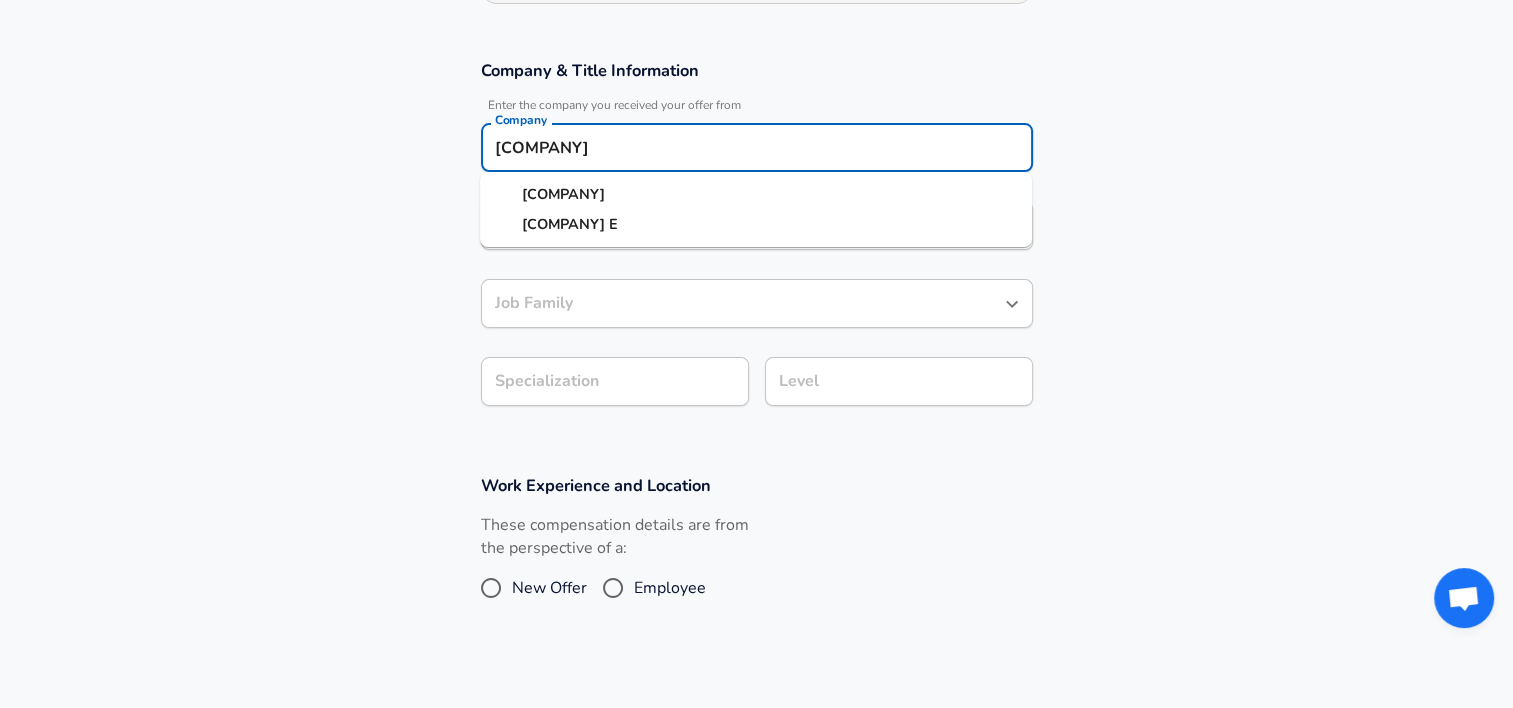 click on "[COMPANY]" at bounding box center [756, 195] 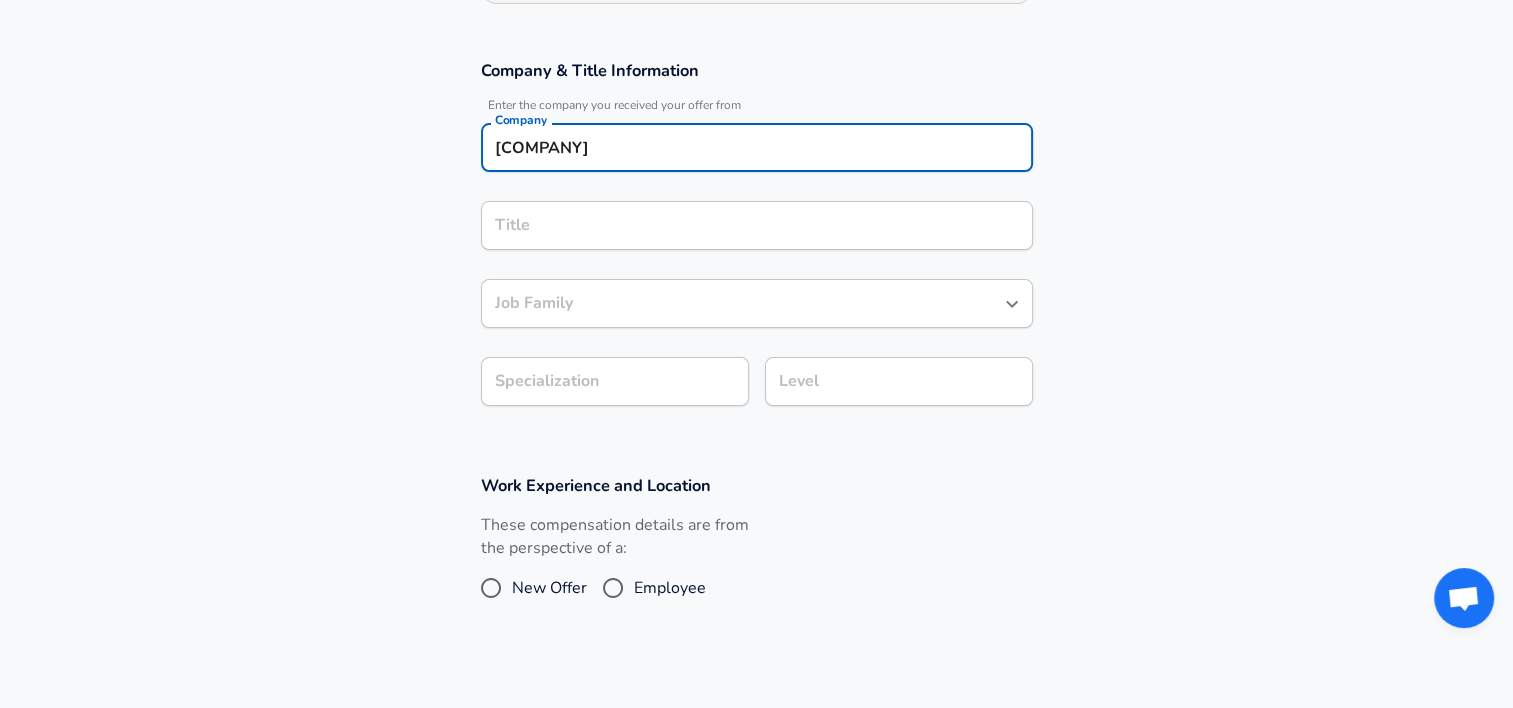 type on "[COMPANY]" 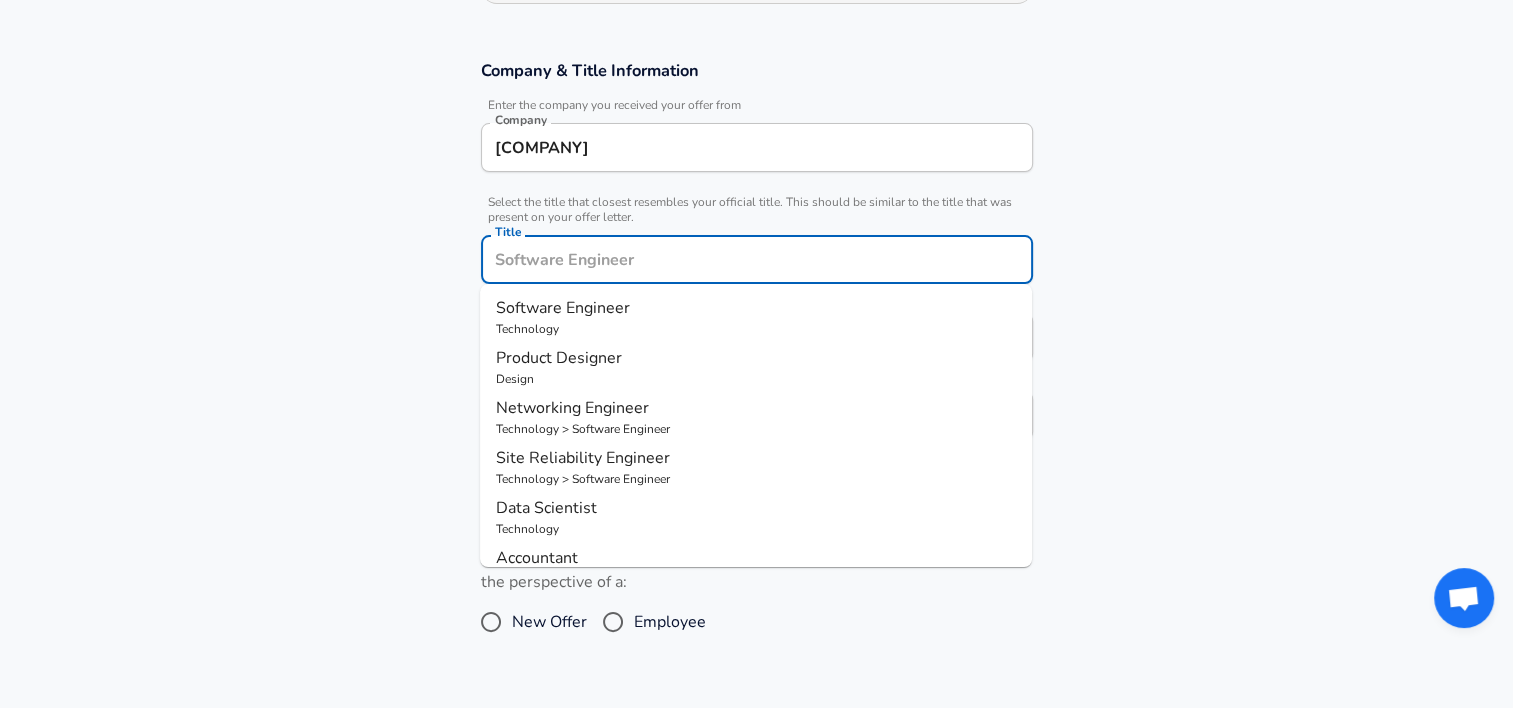 scroll, scrollTop: 360, scrollLeft: 0, axis: vertical 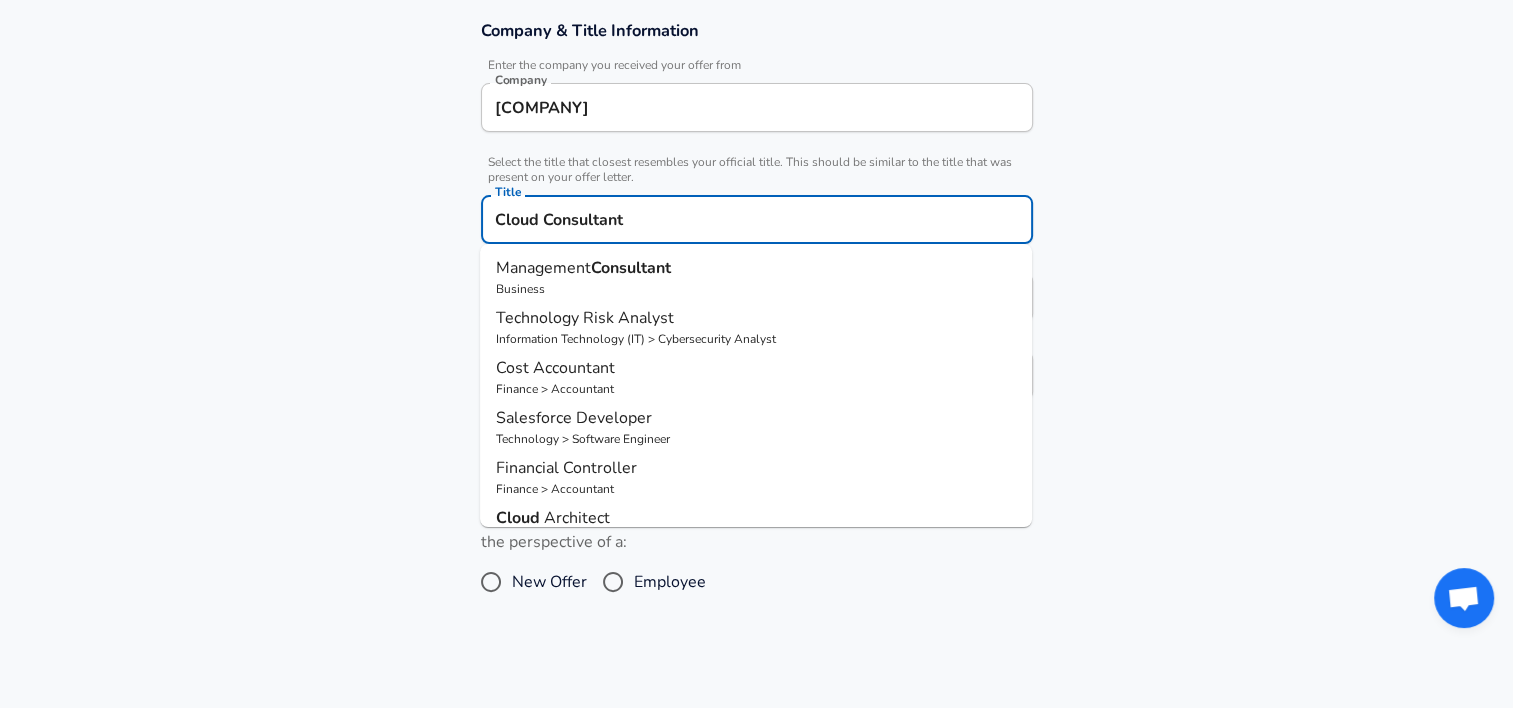 type on "Cloud Consultant" 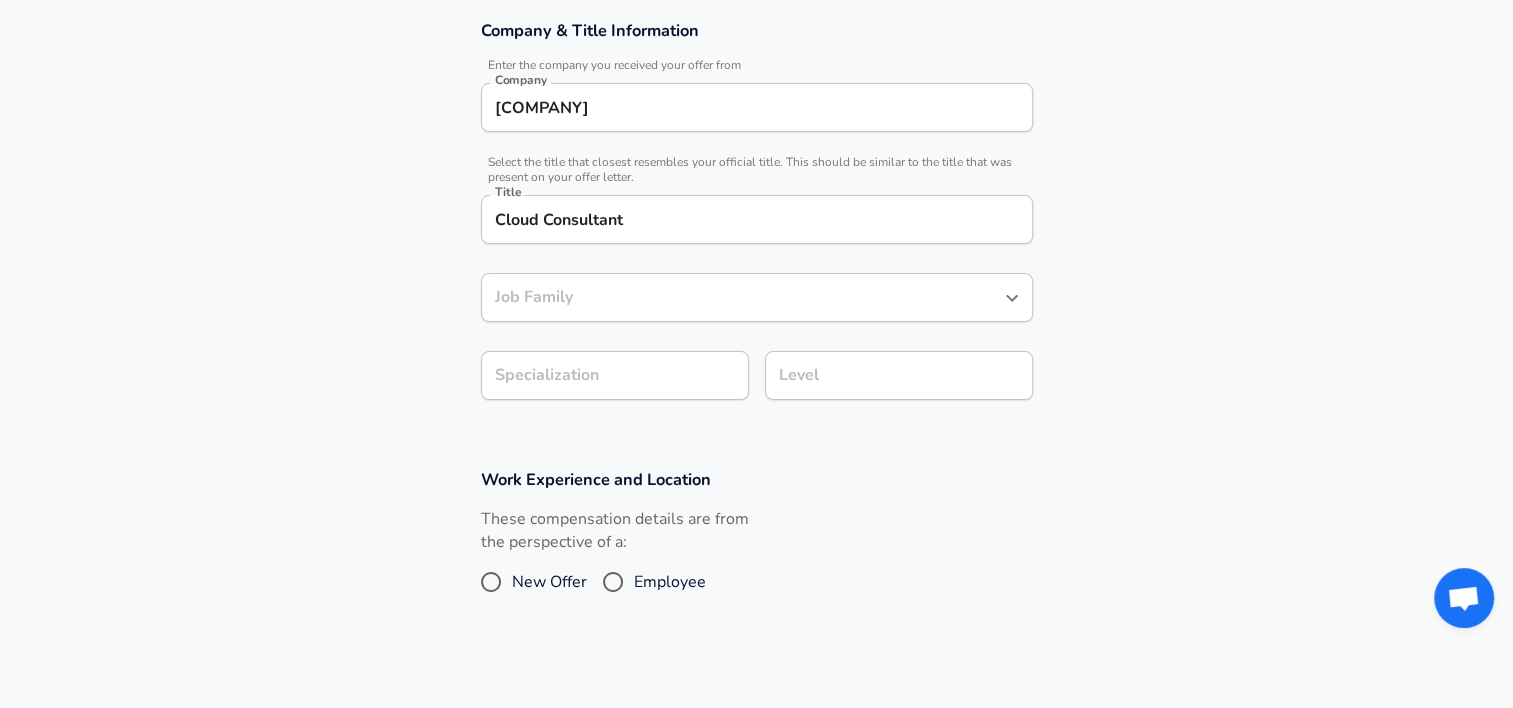 click on "Job Family" at bounding box center [742, 297] 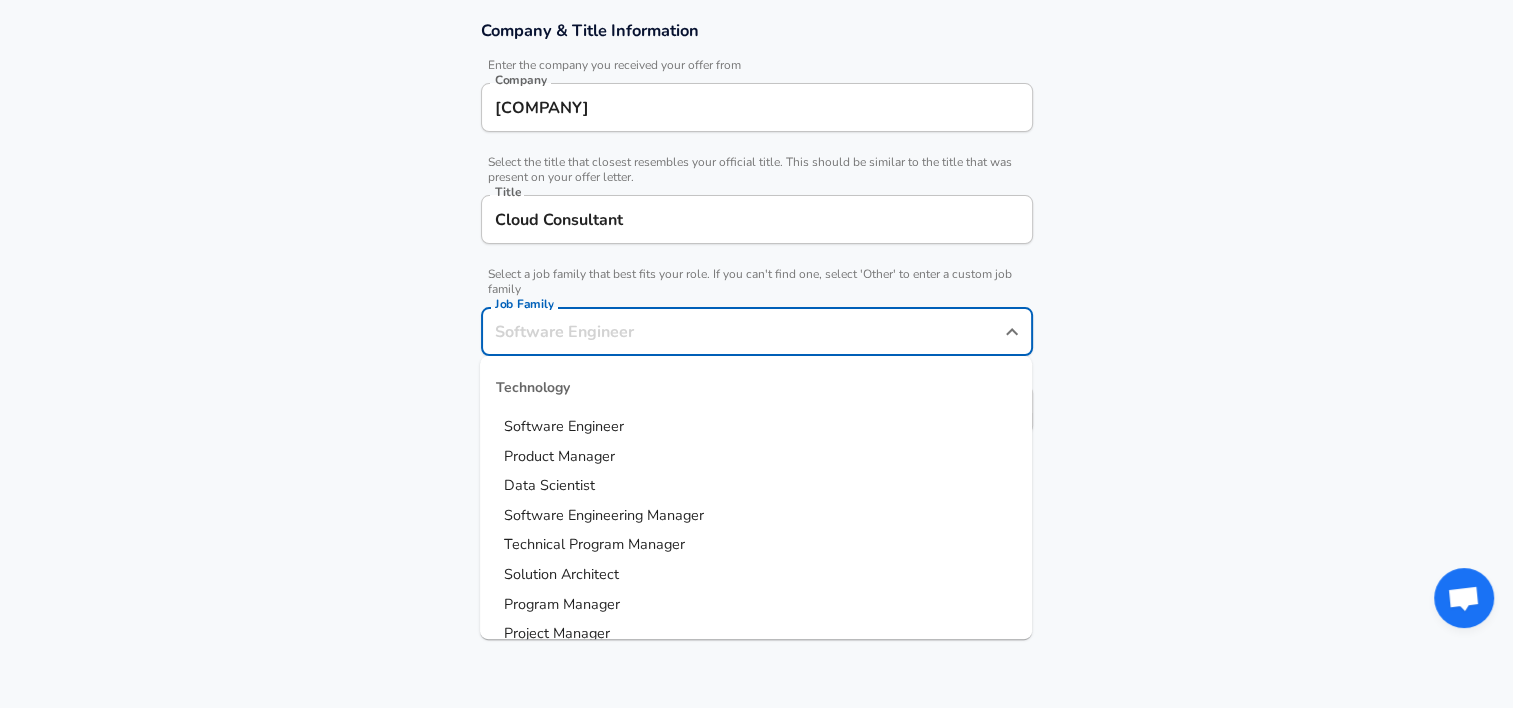 scroll, scrollTop: 400, scrollLeft: 0, axis: vertical 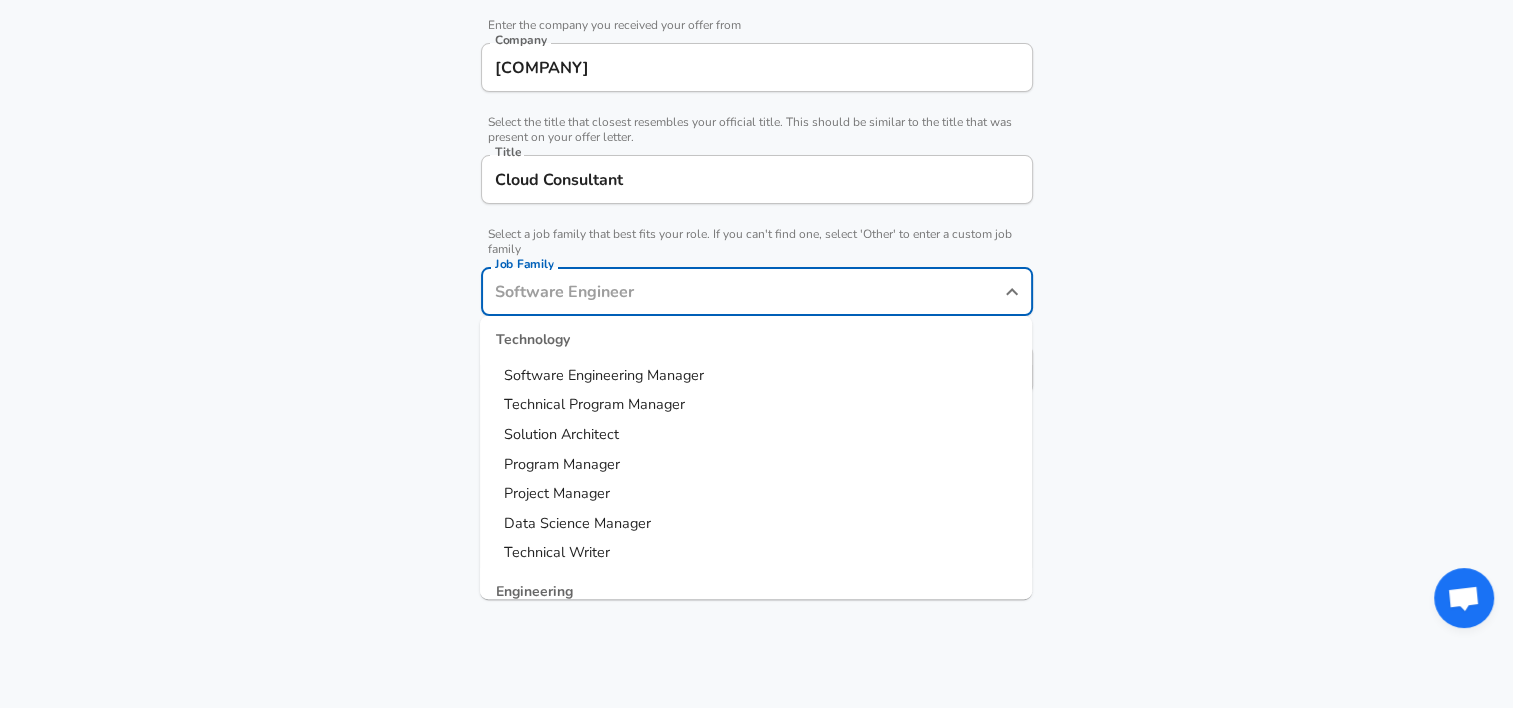 click on "Solution Architect" at bounding box center (756, 435) 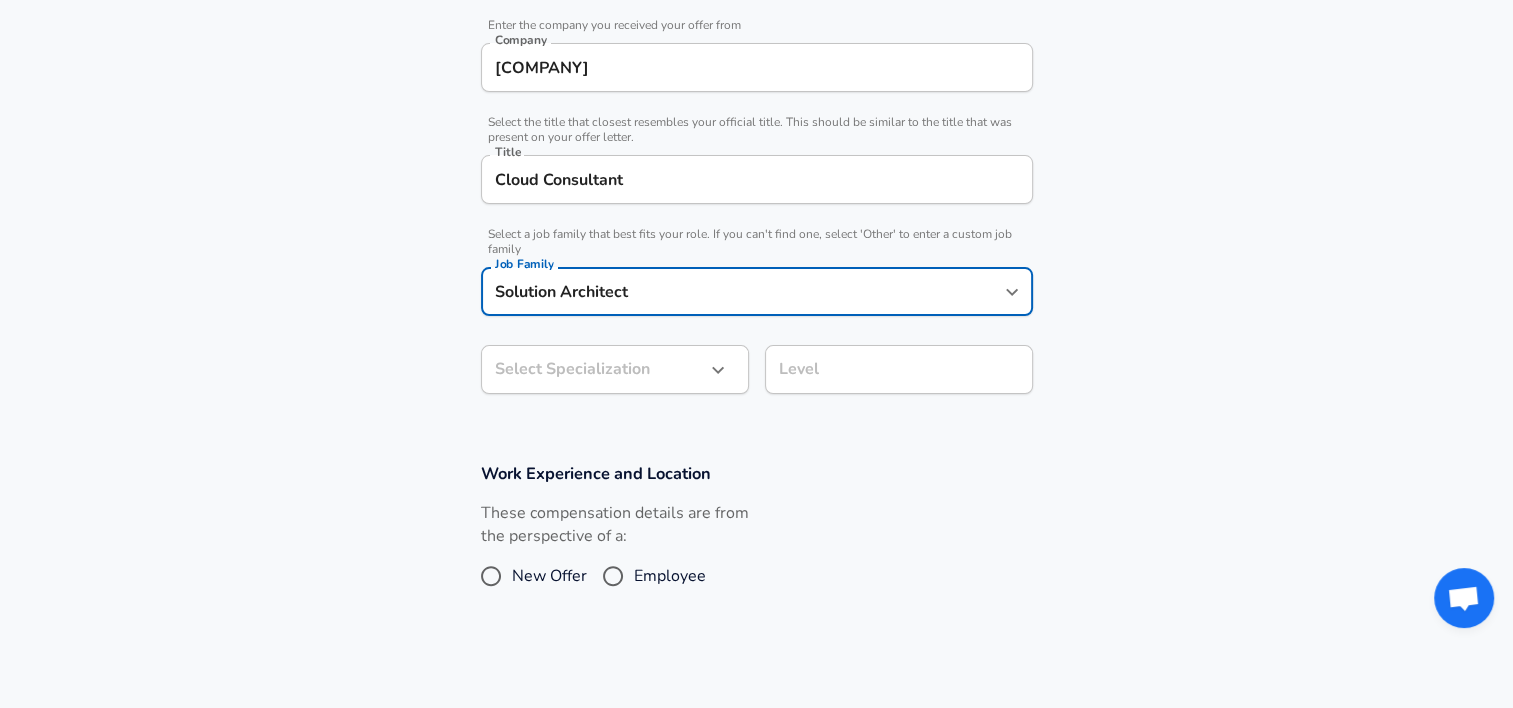 click on "Restart Add Your Salary Upload your offer letter   to verify your submission Enhance Privacy and Anonymity Yes Automatically hides specific fields until there are enough submissions to safely display the full details.   More Details Based on your submission and the data points that we have already collected, we will automatically hide and anonymize specific fields if there aren't enough data points to remain sufficiently anonymous. Company & Title Information   Enter the company you received your offer from Company eGroup Company   Select the title that closest resembles your official title. This should be similar to the title that was present on your offer letter. Title Cloud Consultant Title   Select a job family that best fits your role. If you can't find one, select 'Other' to enter a custom job family Job Family Solution Architect Job Family Select Specialization ​ Select Specialization Level Level Work Experience and Location These compensation details are from the perspective of a: New Offer Employee" at bounding box center (756, -46) 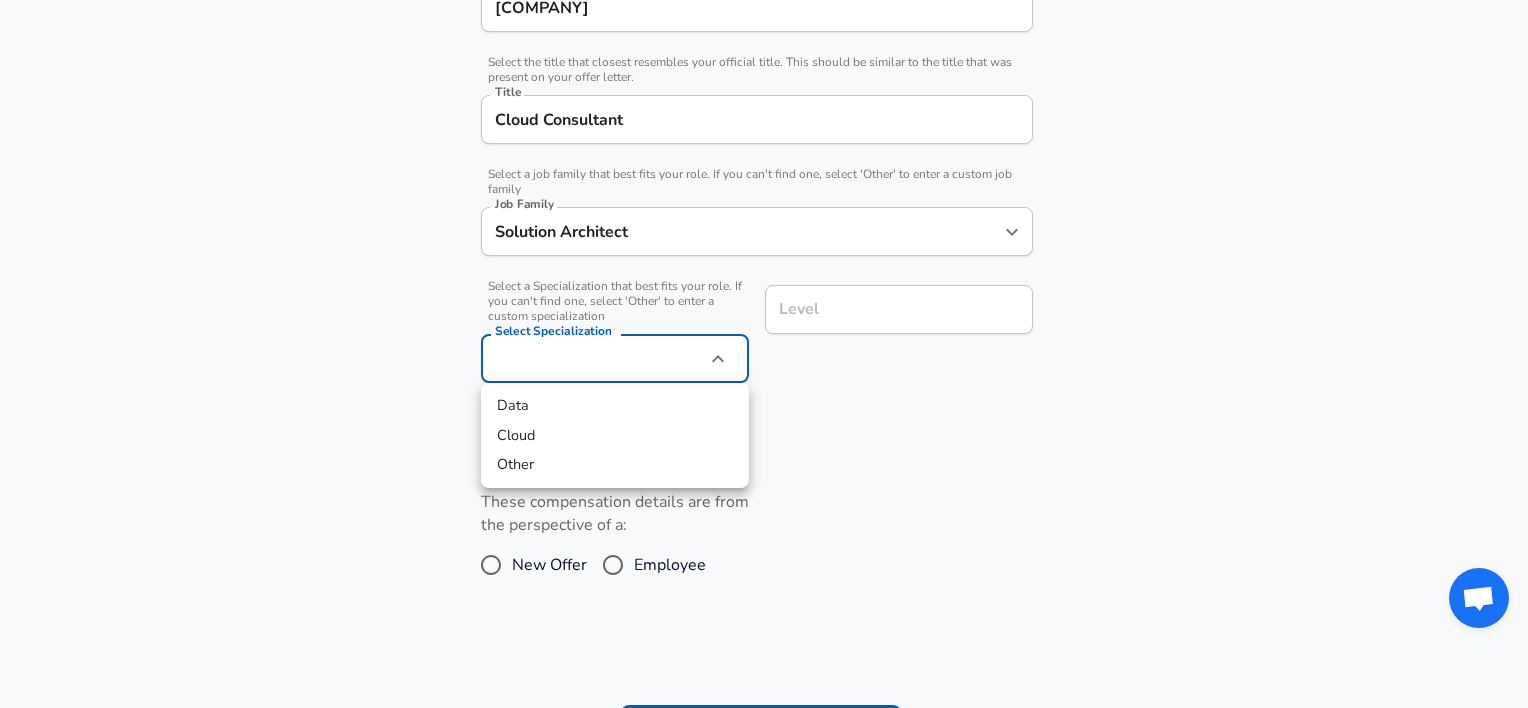 click on "Cloud" at bounding box center (615, 436) 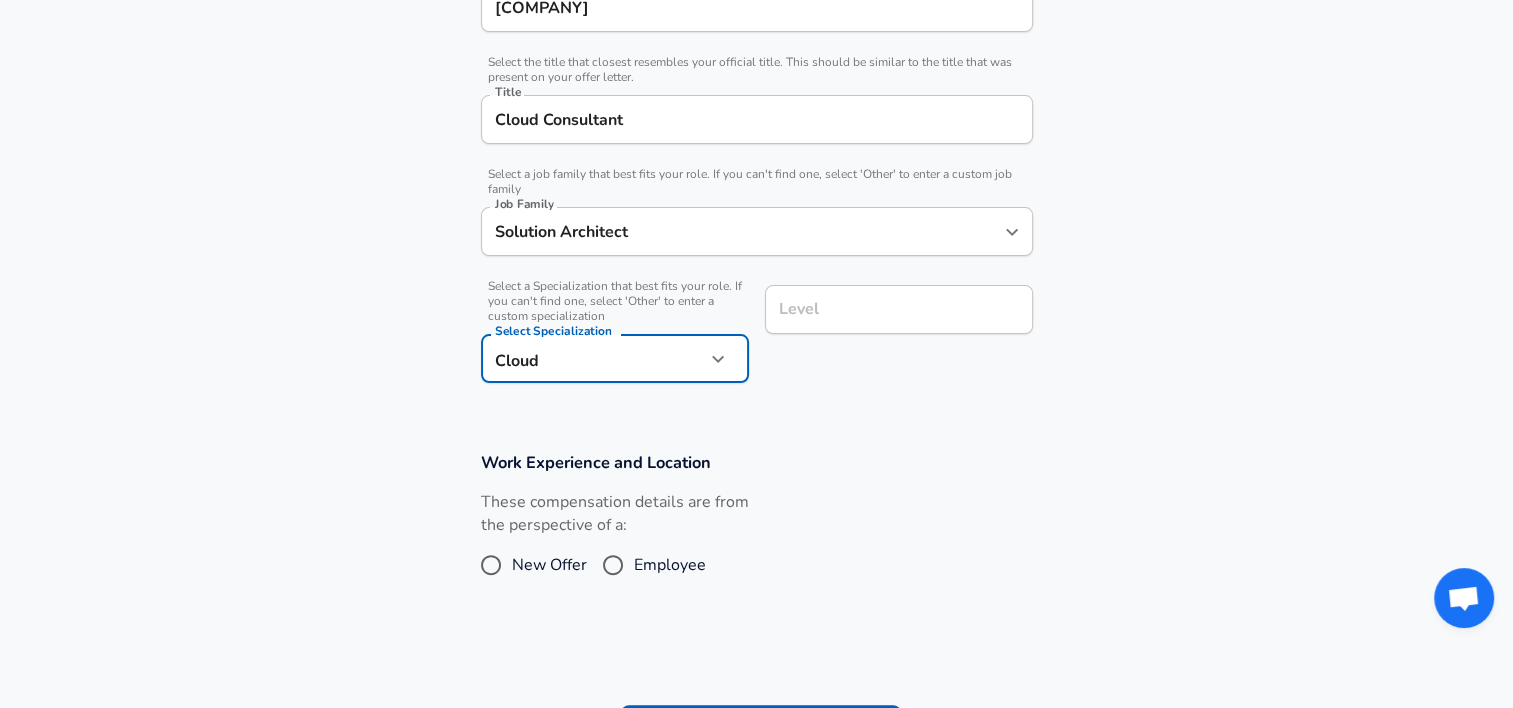 click on "Level Level" at bounding box center (891, 332) 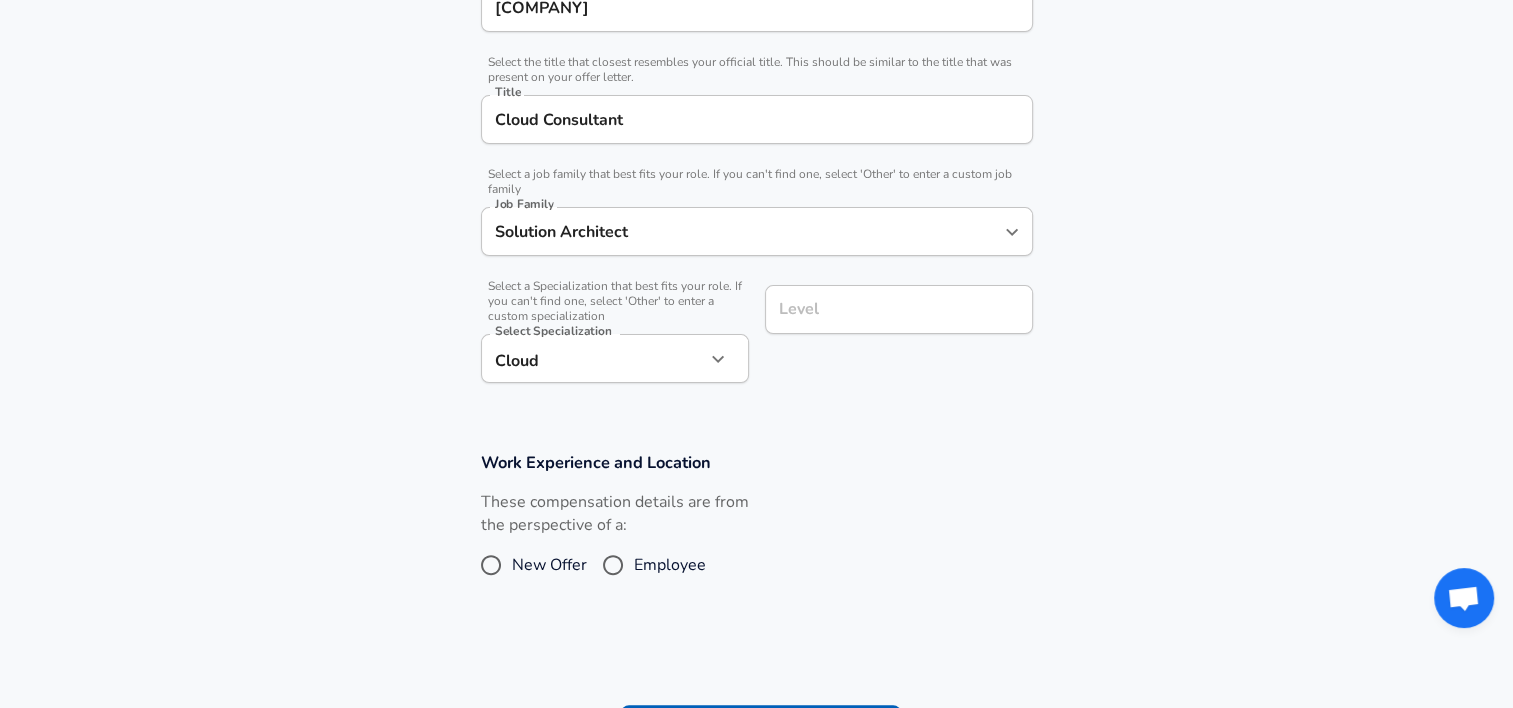 click on "Level" at bounding box center [899, 309] 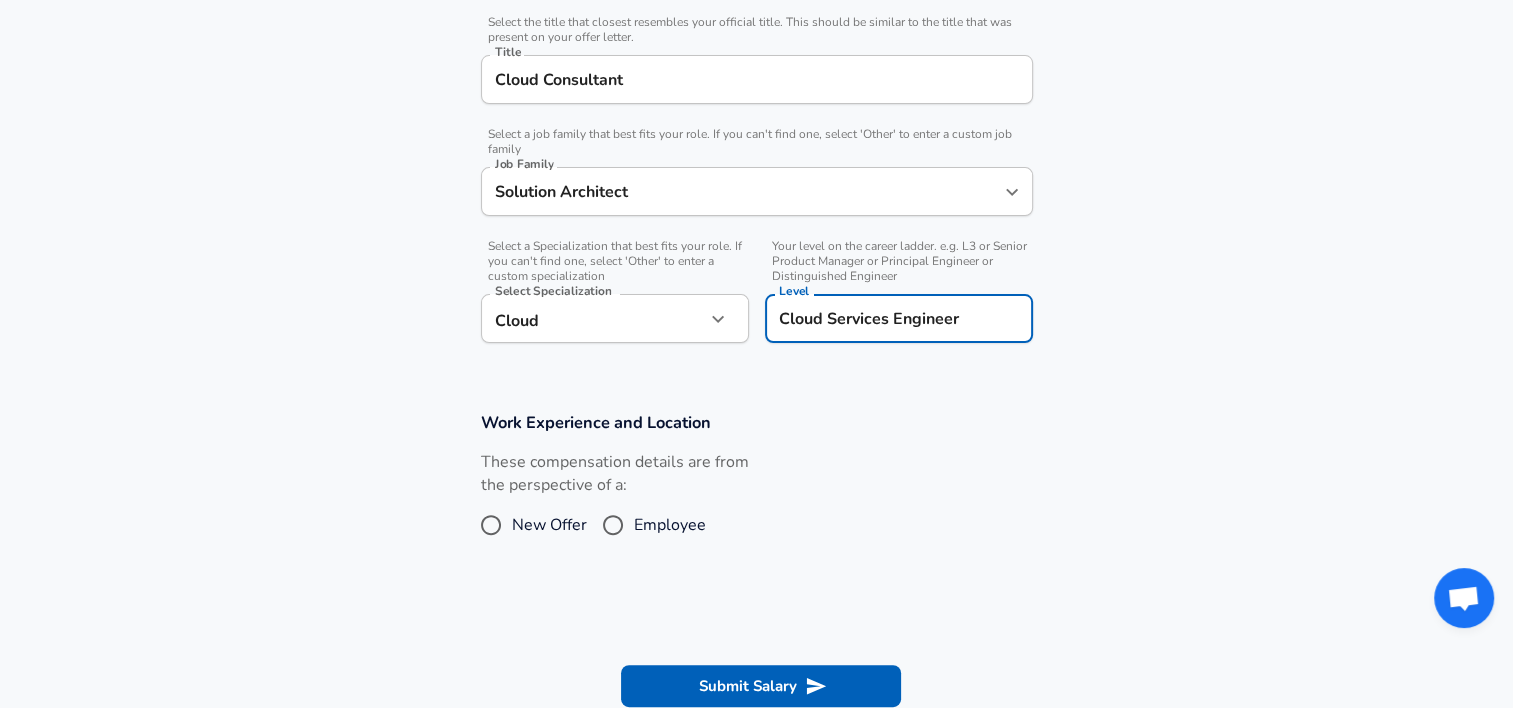 type on "Cloud Services Engineer" 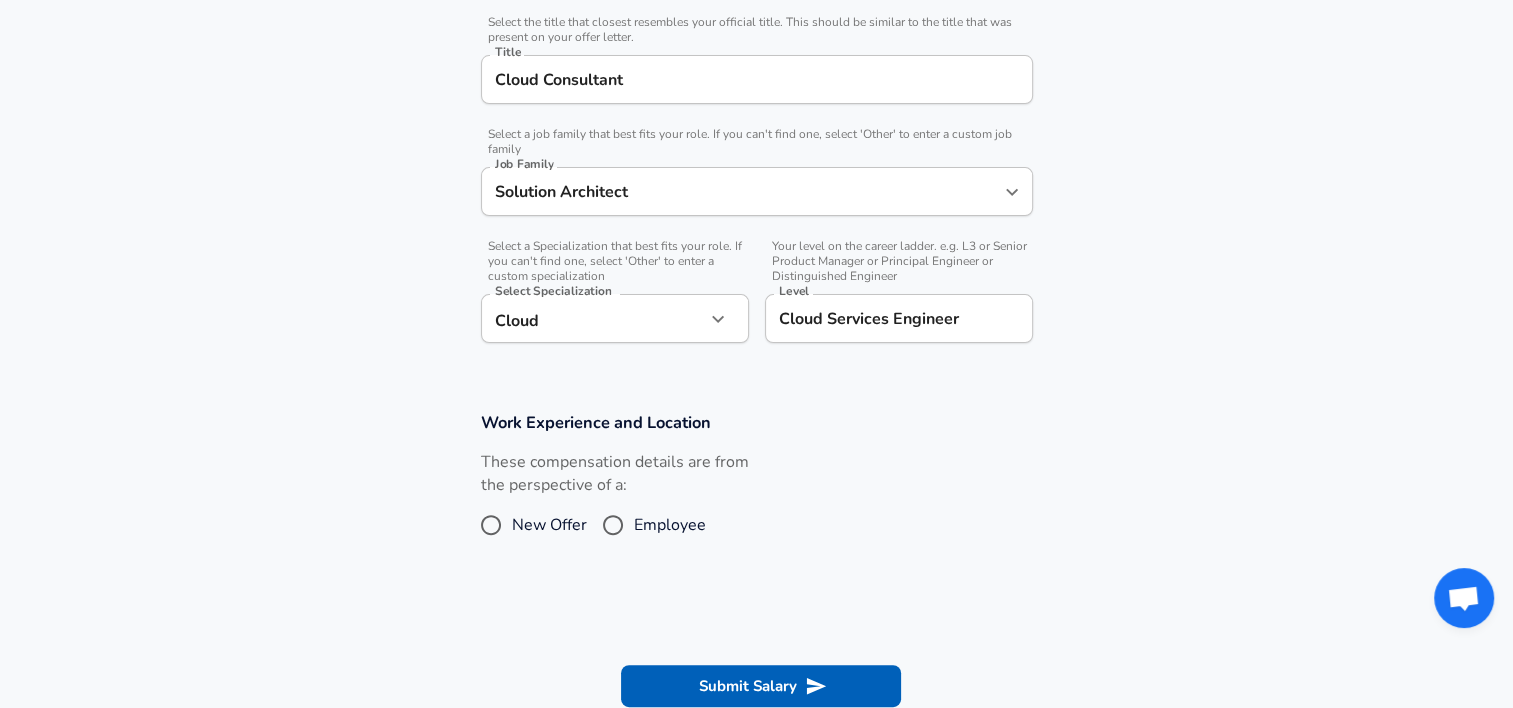 click on "Work Experience and Location These compensation details are from the perspective of a: New Offer Employee" at bounding box center [757, 484] 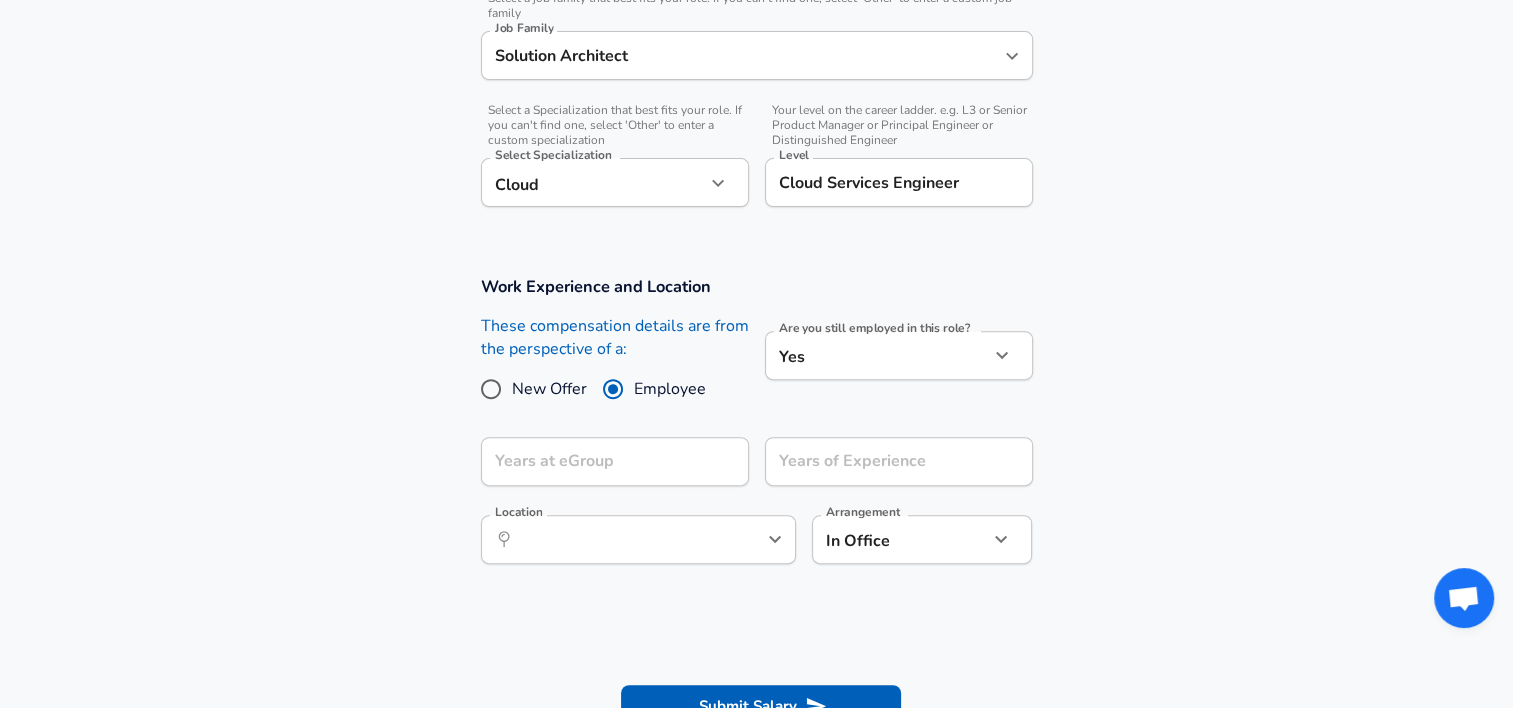 scroll, scrollTop: 700, scrollLeft: 0, axis: vertical 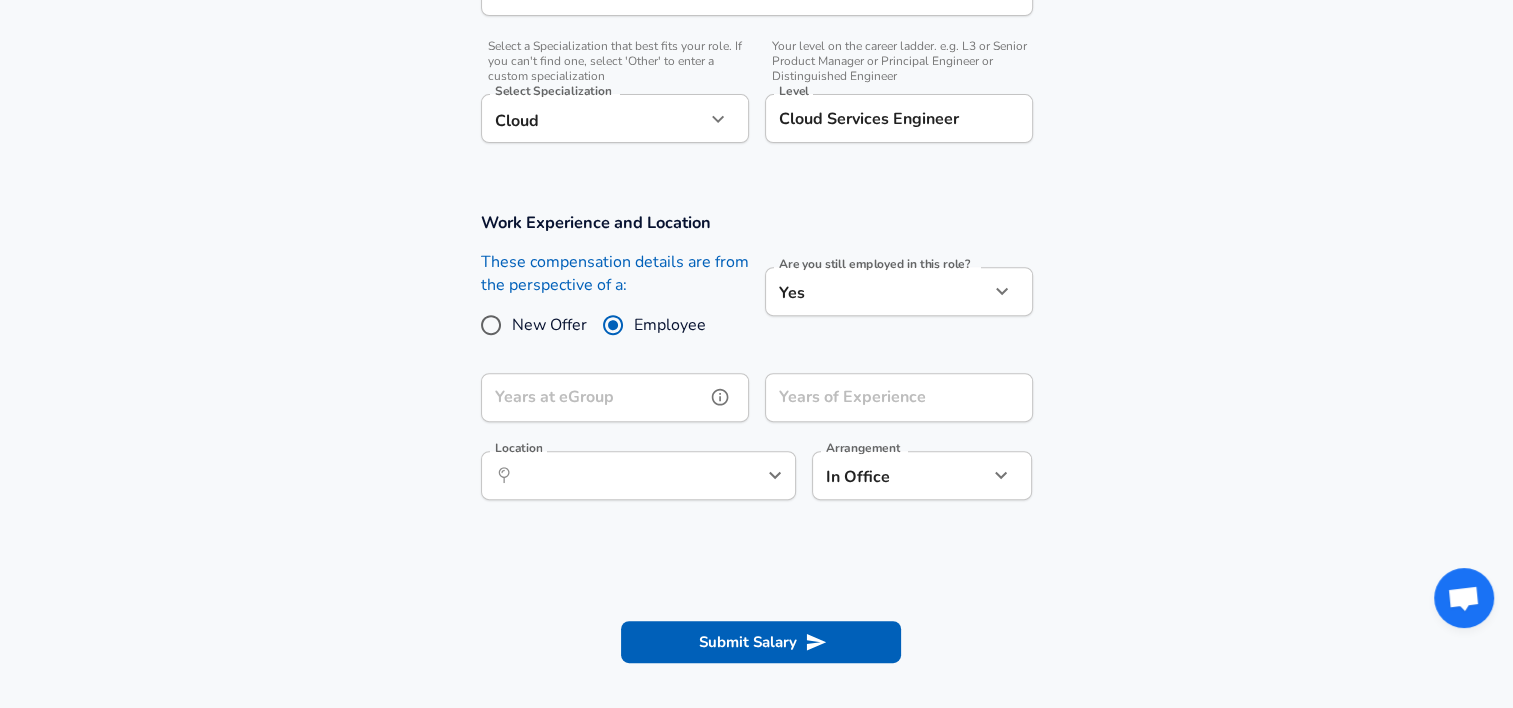 click on "Years at eGroup" at bounding box center (593, 397) 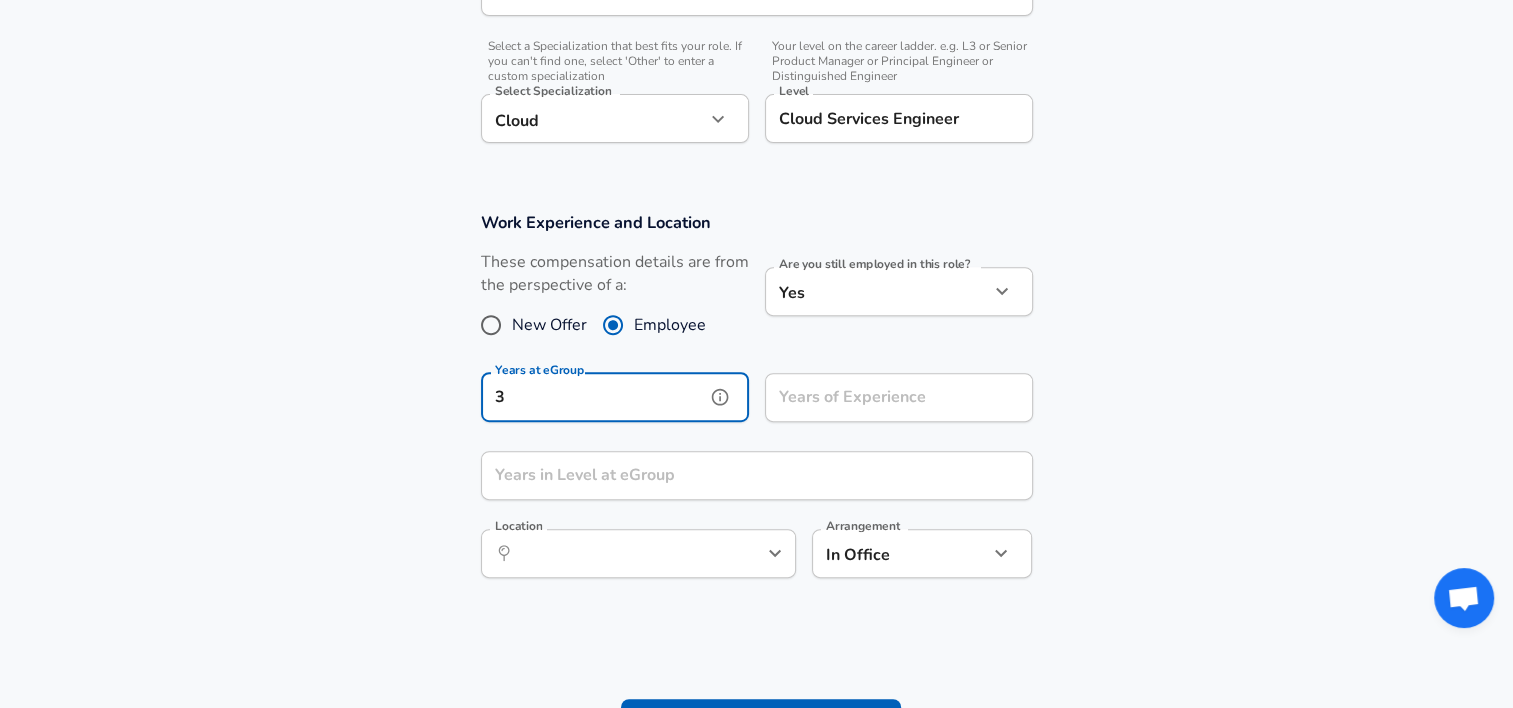 type on "3" 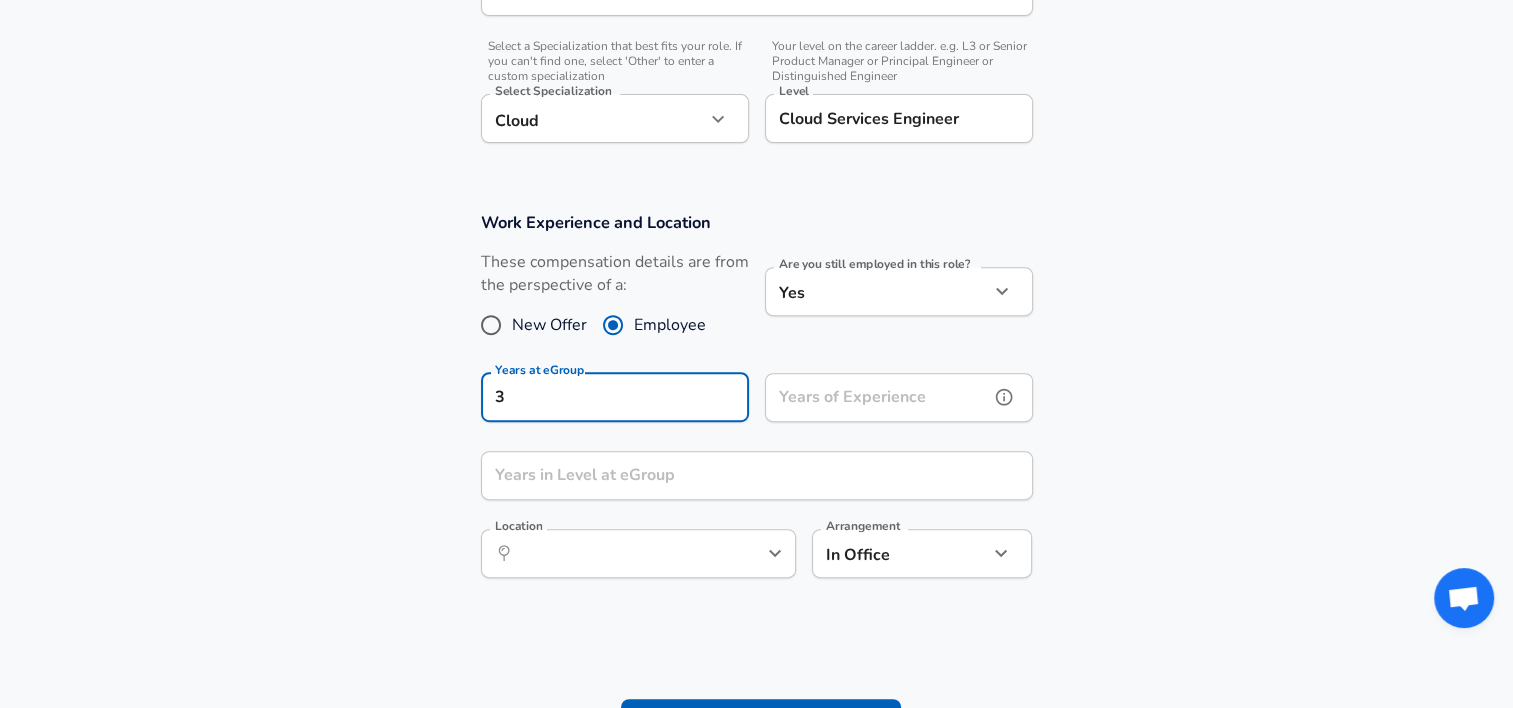 click on "Years of Experience Years of Experience" at bounding box center [899, 400] 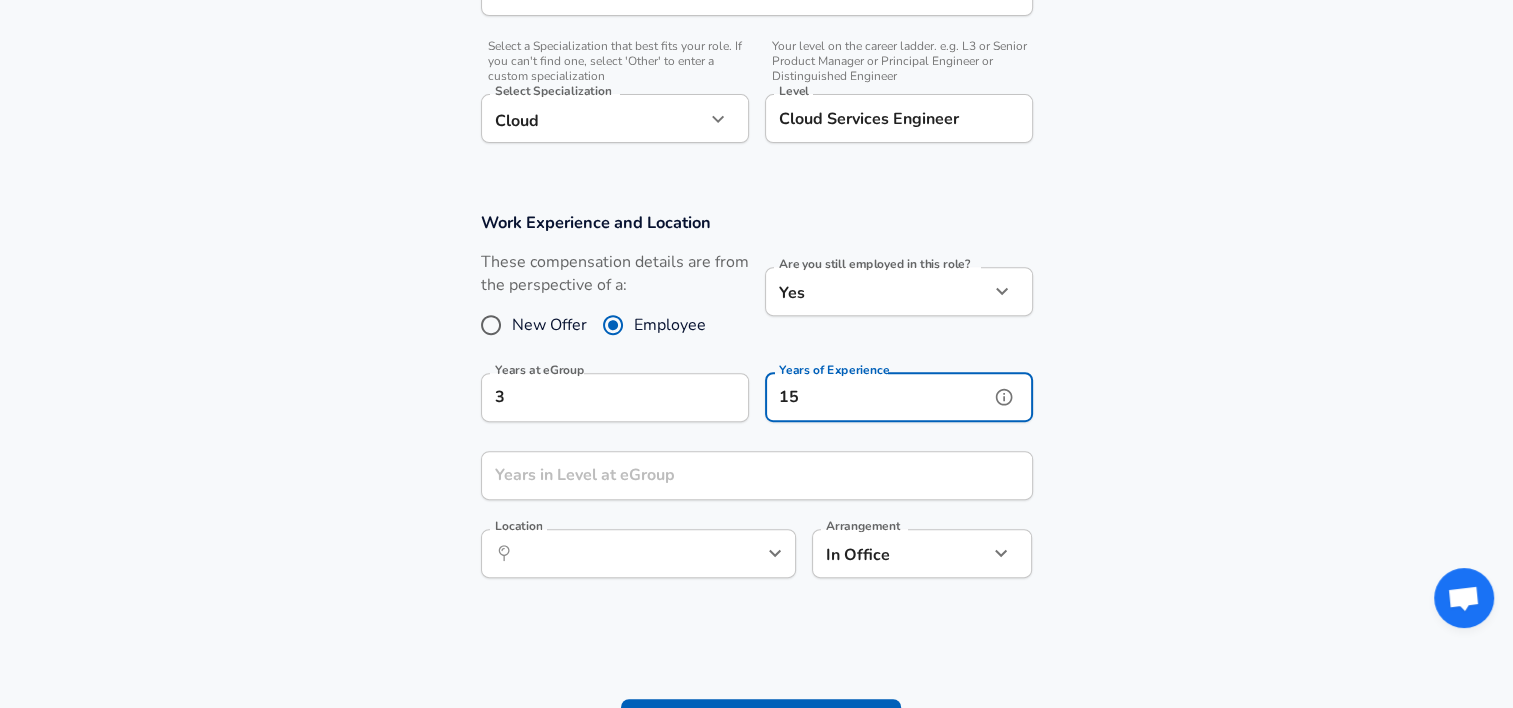 type on "15" 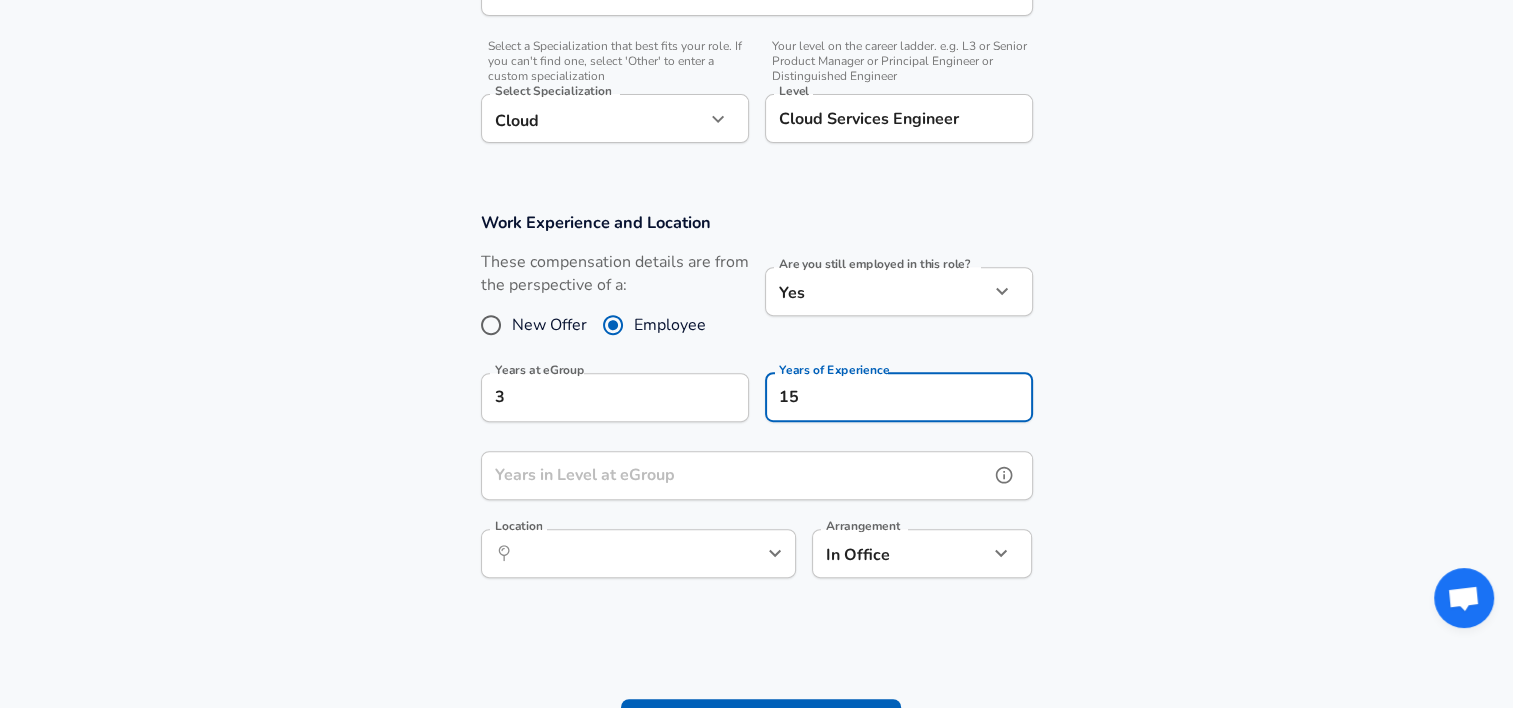 click on "Years in Level at eGroup" at bounding box center [735, 475] 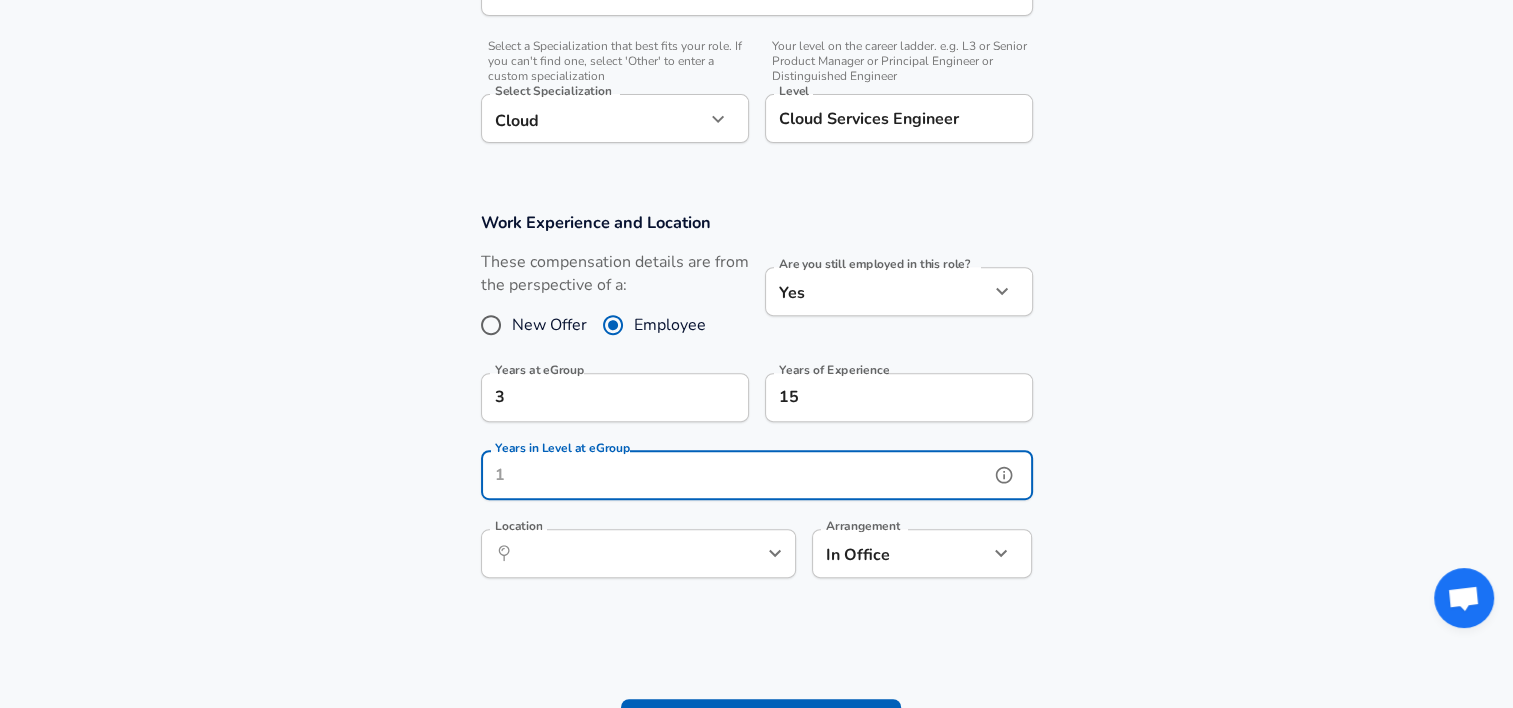 click 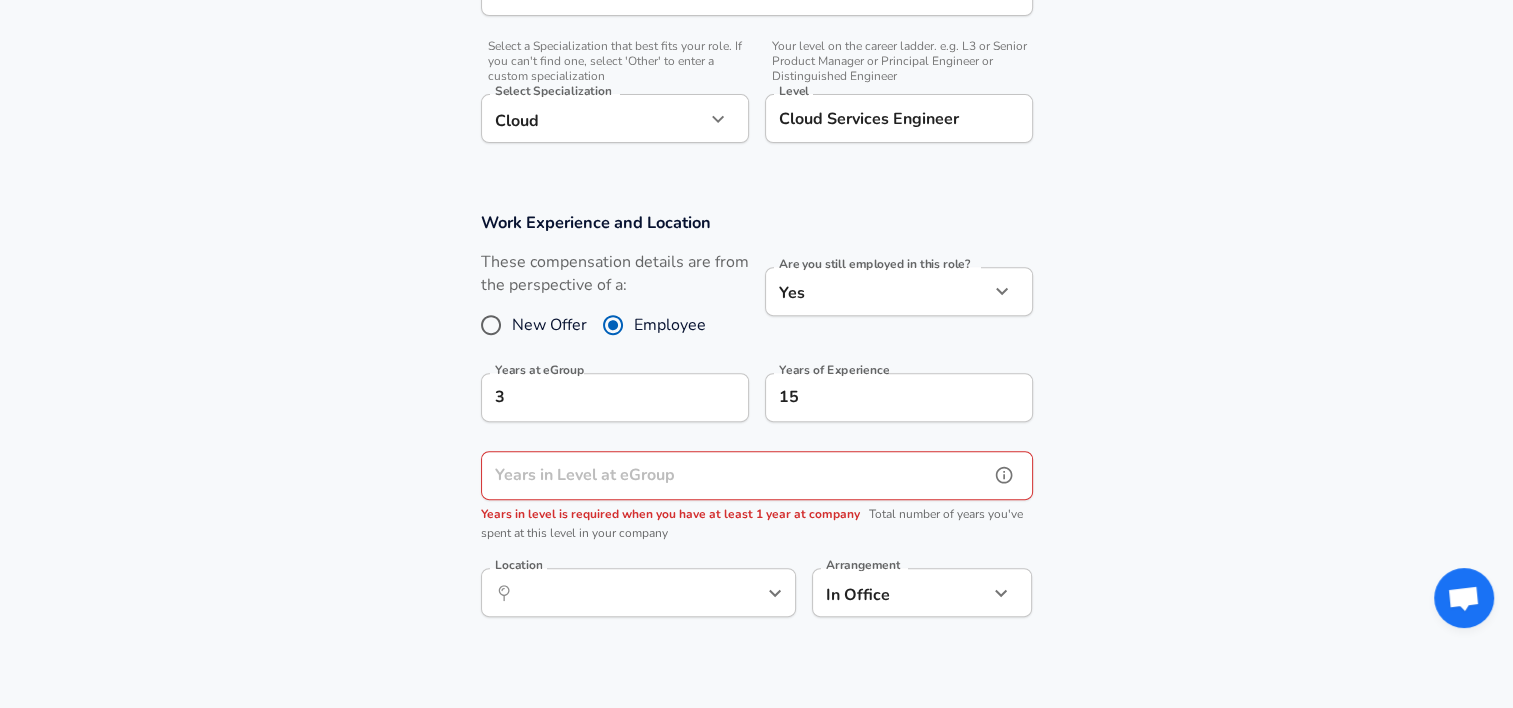 click on "Years in Level at eGroup" at bounding box center (735, 475) 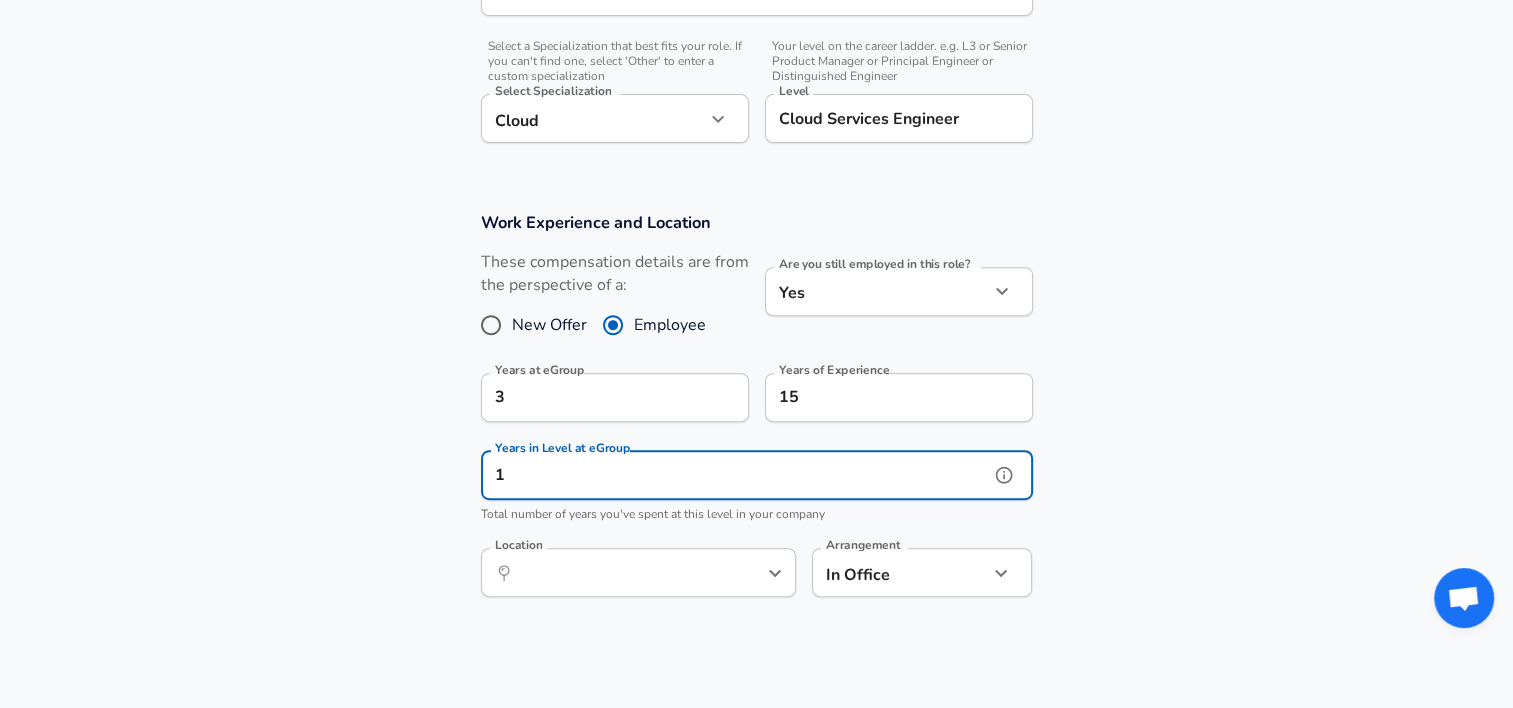 click at bounding box center (742, 573) 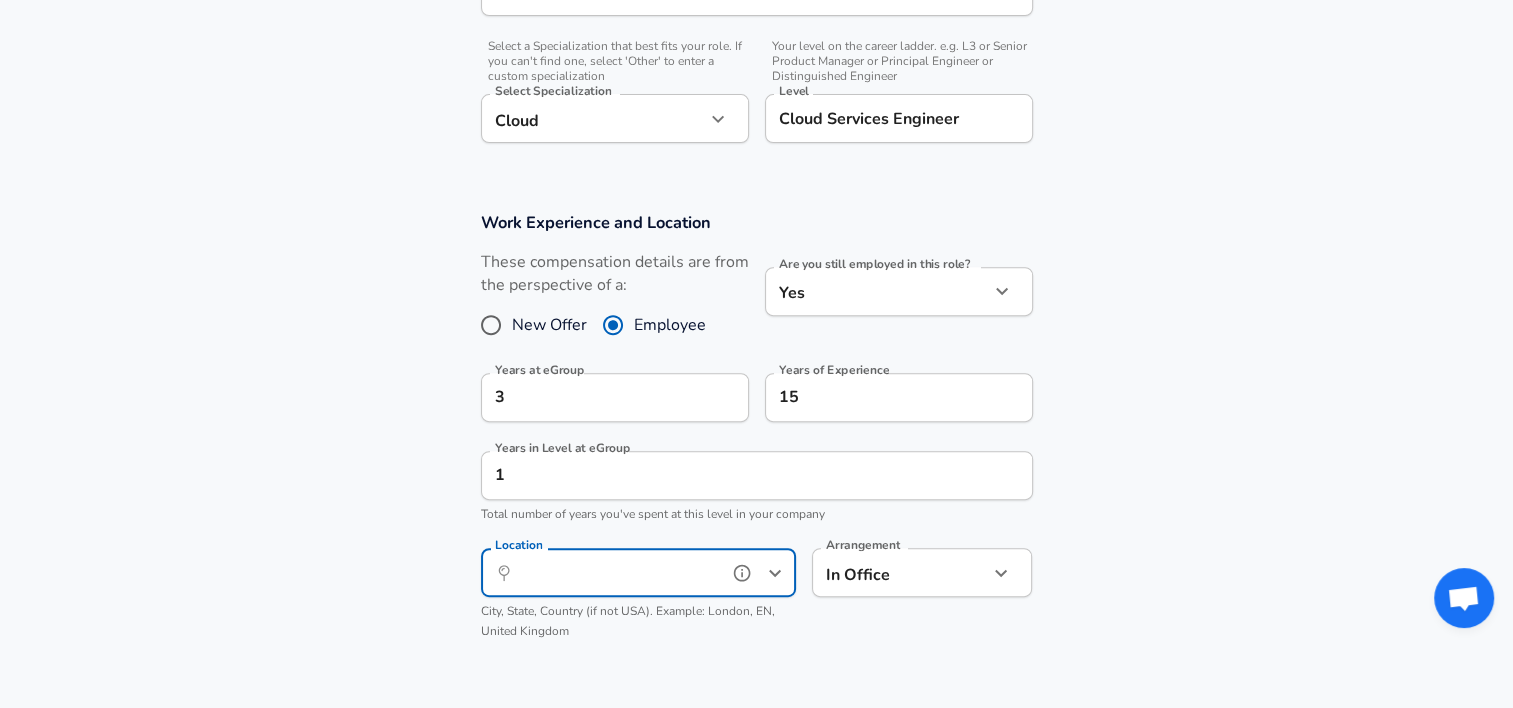 click 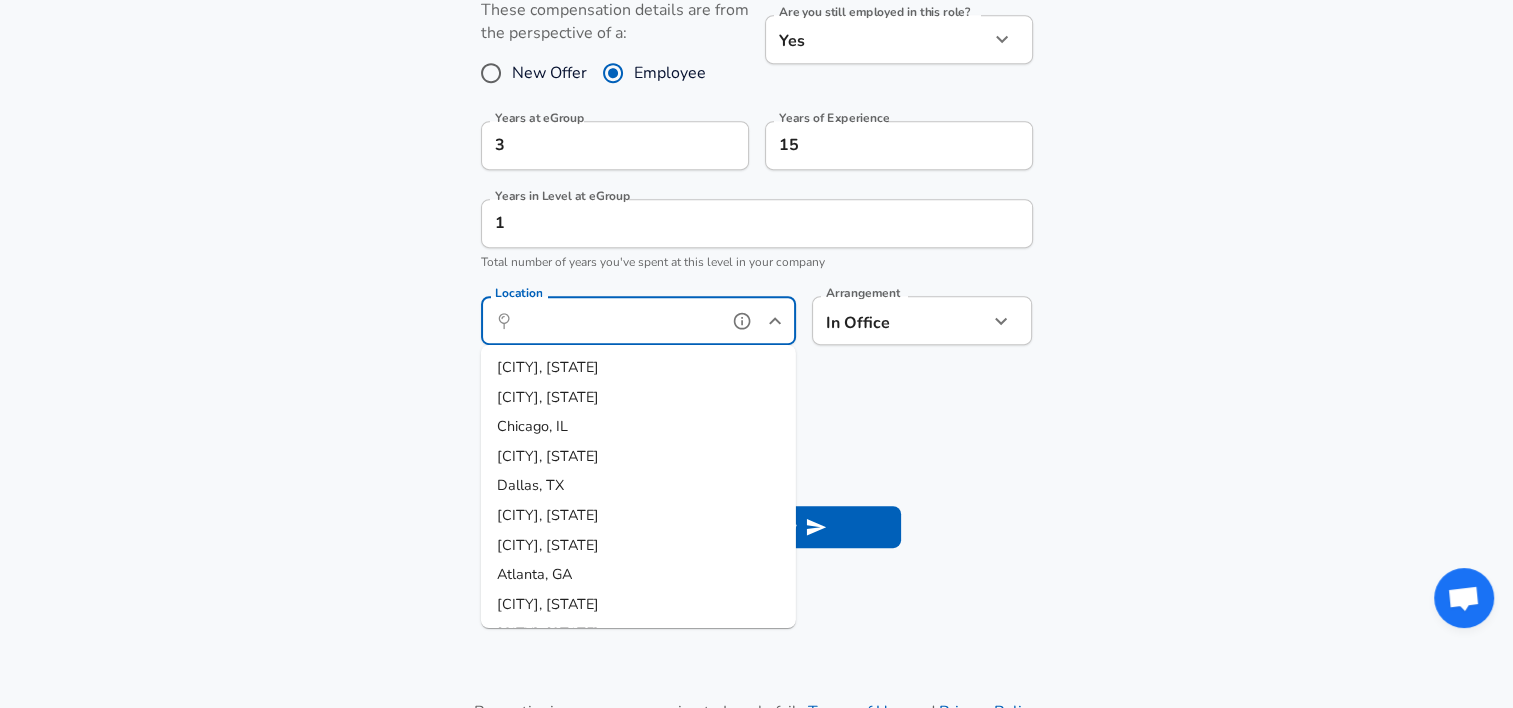scroll, scrollTop: 1000, scrollLeft: 0, axis: vertical 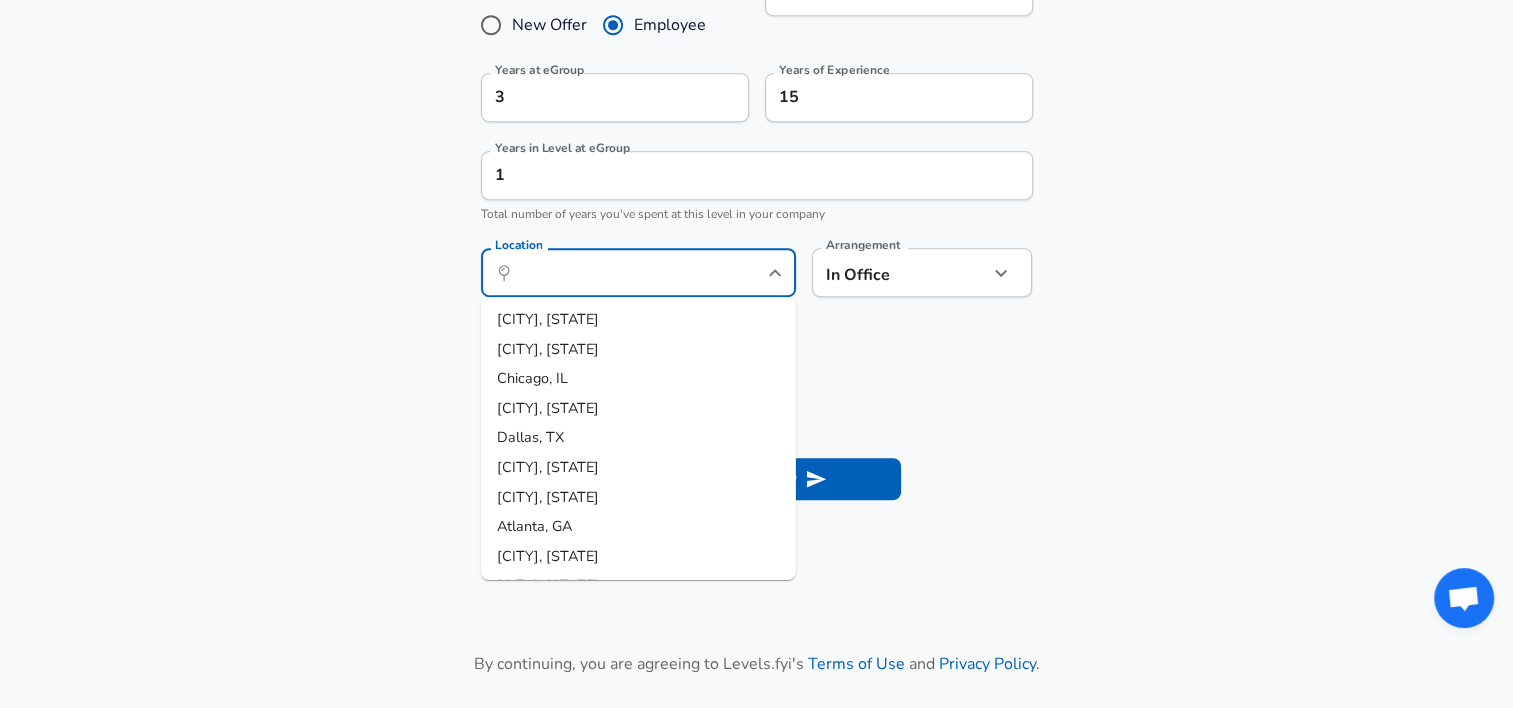 click at bounding box center [756, 401] 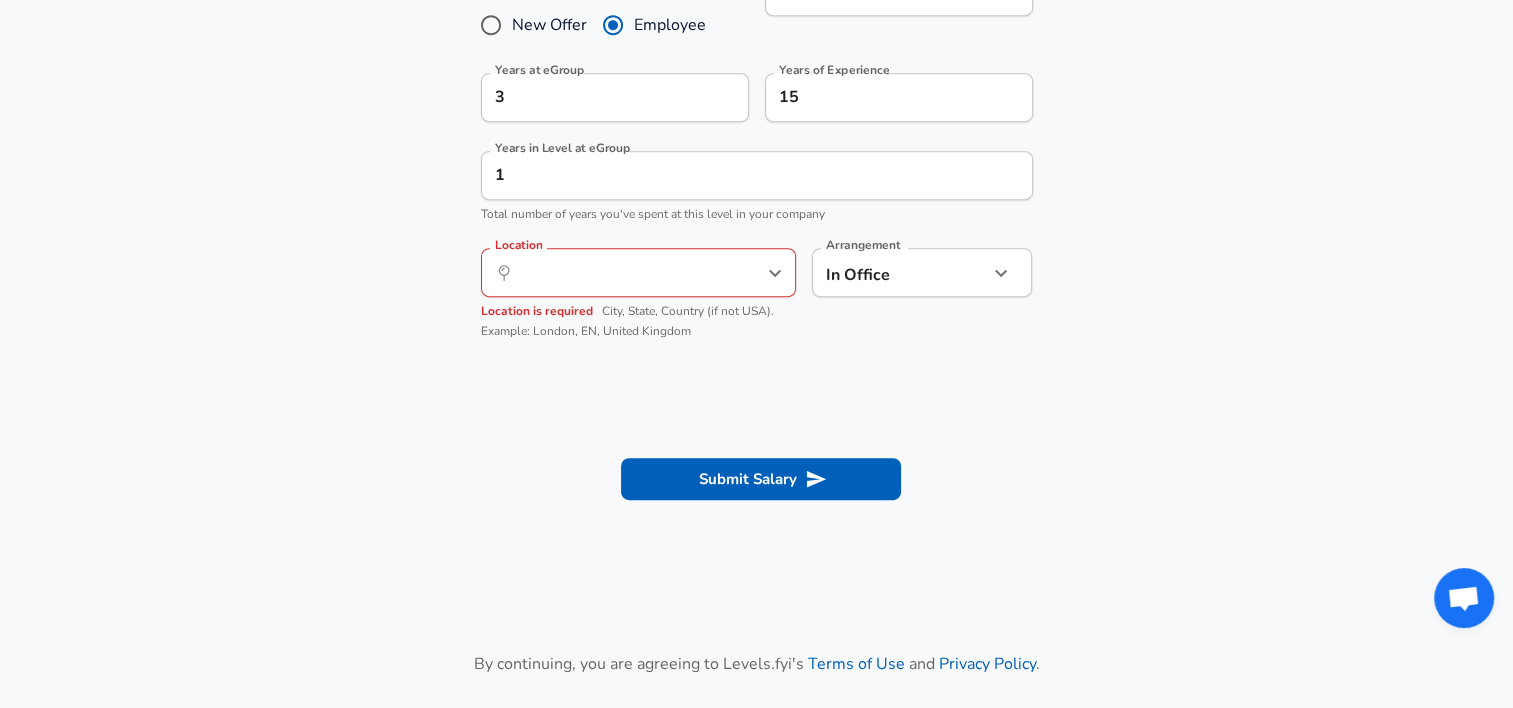 click on "Restart Add Your Salary Upload your offer letter   to verify your submission Enhance Privacy and Anonymity Yes Automatically hides specific fields until there are enough submissions to safely display the full details.   More Details Based on your submission and the data points that we have already collected, we will automatically hide and anonymize specific fields if there aren't enough data points to remain sufficiently anonymous. Company & Title Information   Enter the company you received your offer from Company eGroup Company   Select the title that closest resembles your official title. This should be similar to the title that was present on your offer letter. Title Cloud Consultant Title   Select a job family that best fits your role. If you can't find one, select 'Other' to enter a custom job family Job Family Solution Architect Job Family   Select a Specialization that best fits your role. If you can't find one, select 'Other' to enter a custom specialization Select Specialization Cloud Cloud   Level" at bounding box center (756, -646) 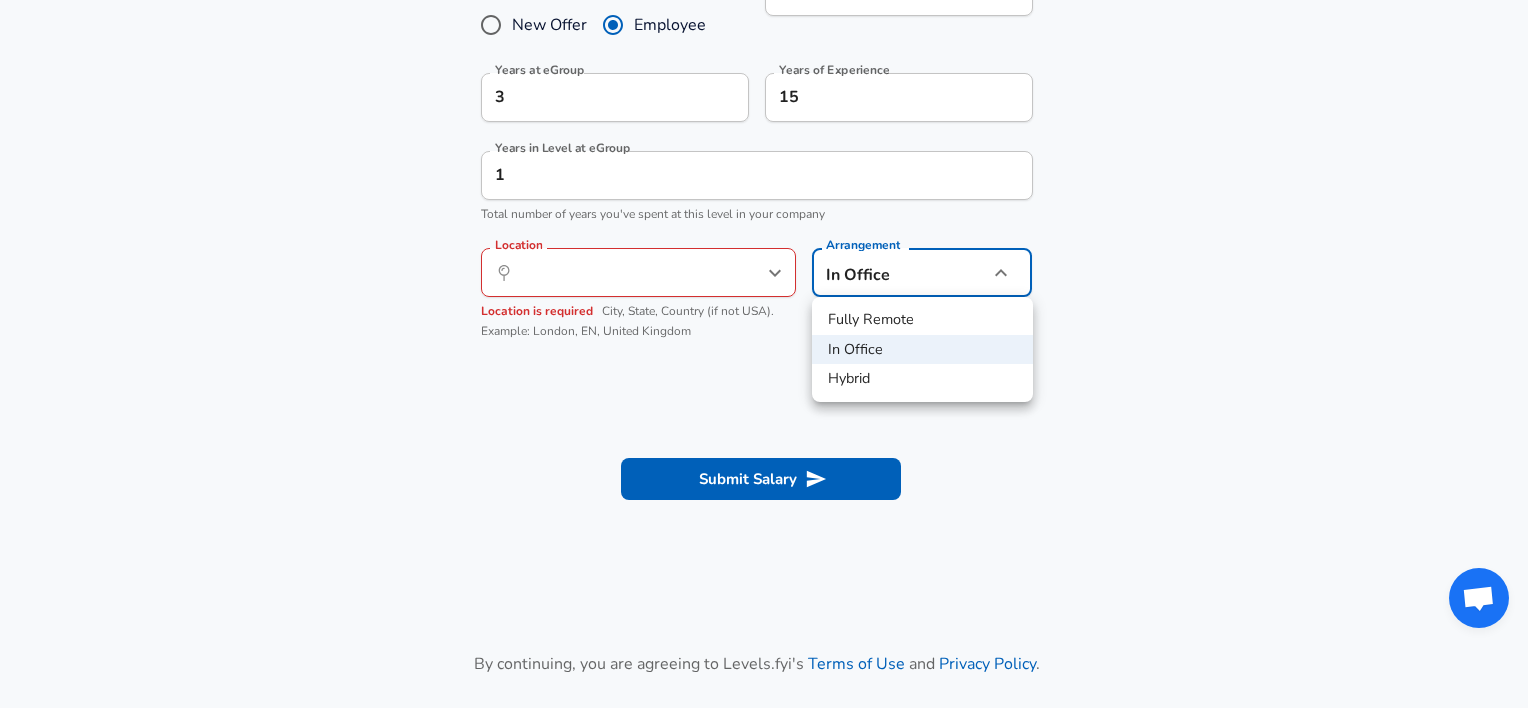click on "Fully Remote" at bounding box center (922, 320) 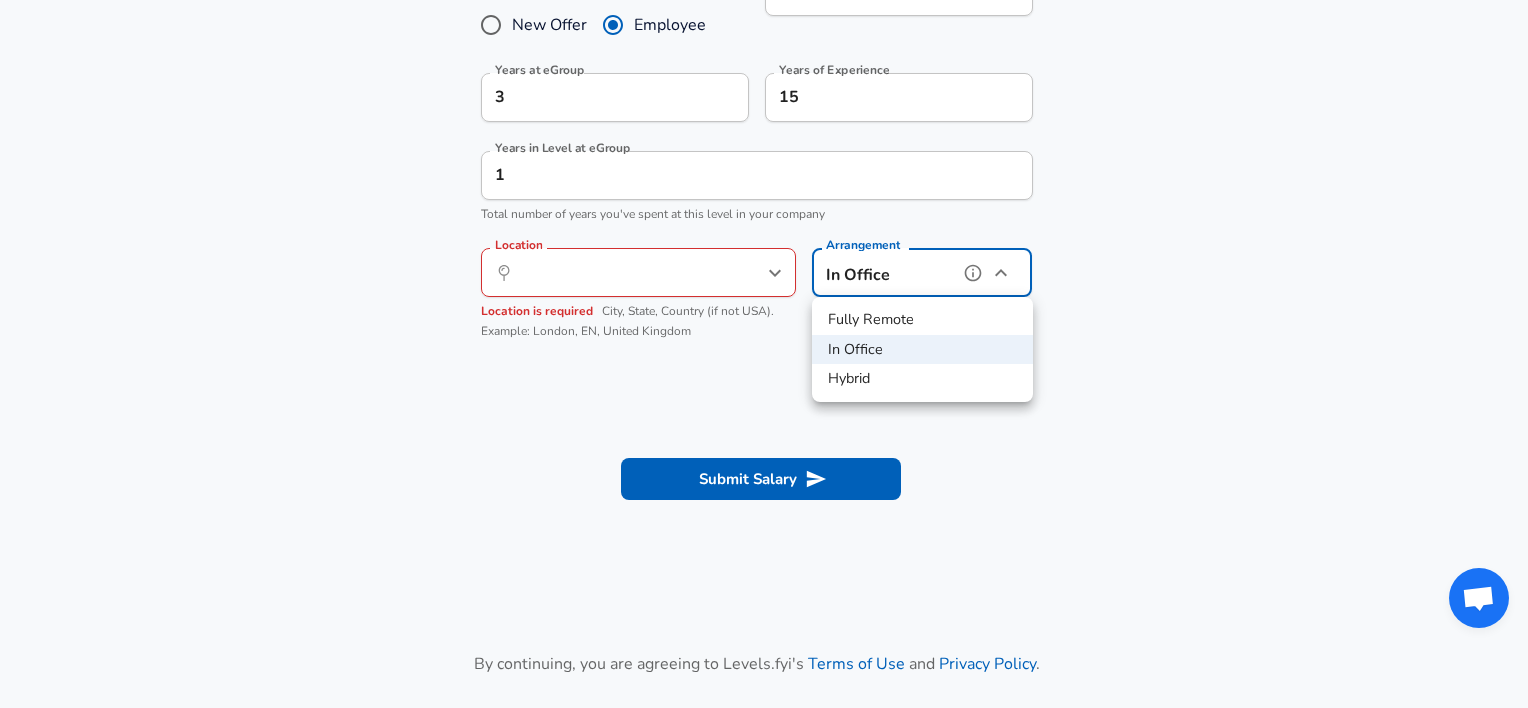 type on "remote" 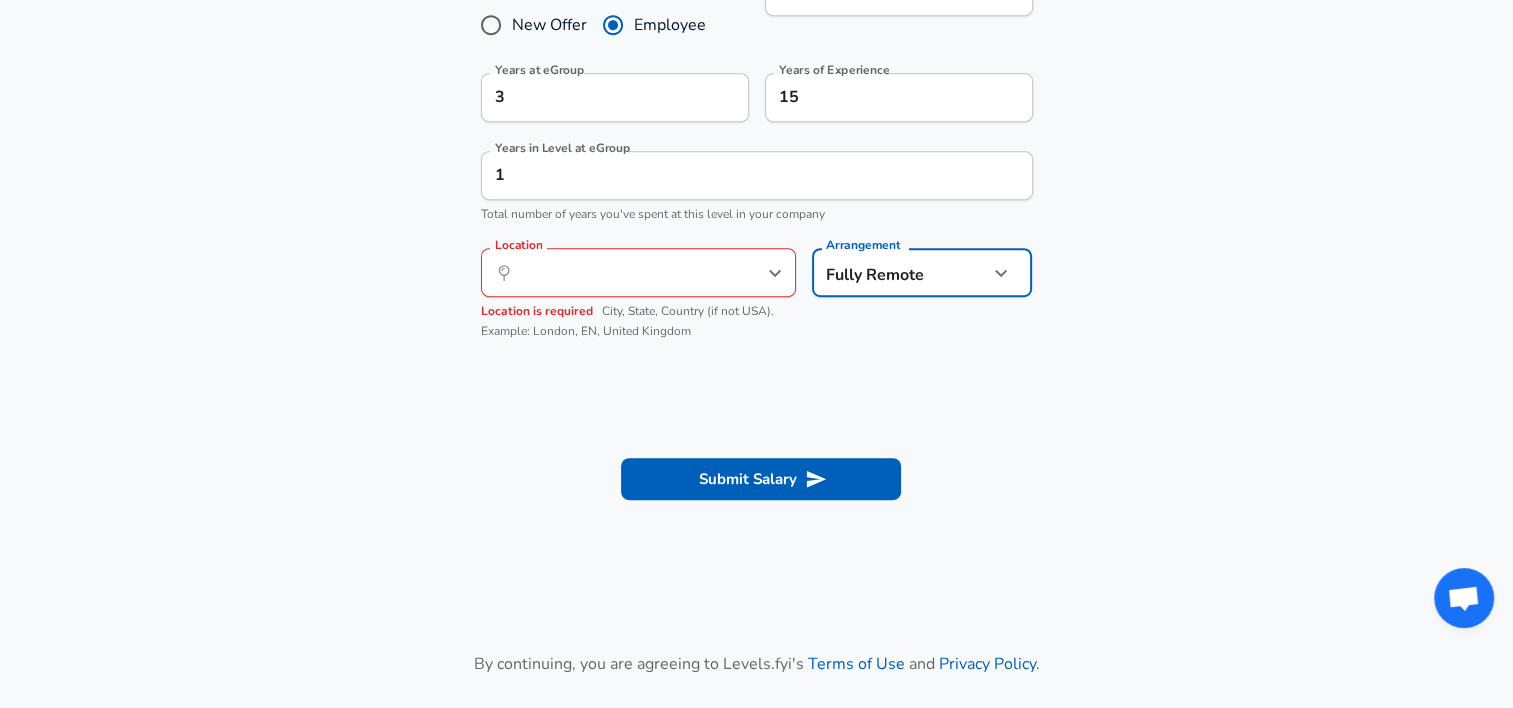 click on "Location ​ [CITY], [STATE] Location   City, State, Country (if not USA). Example: London, EN, United Kingdom Arrangement Fully Remote remote Arrangement" at bounding box center [756, 135] 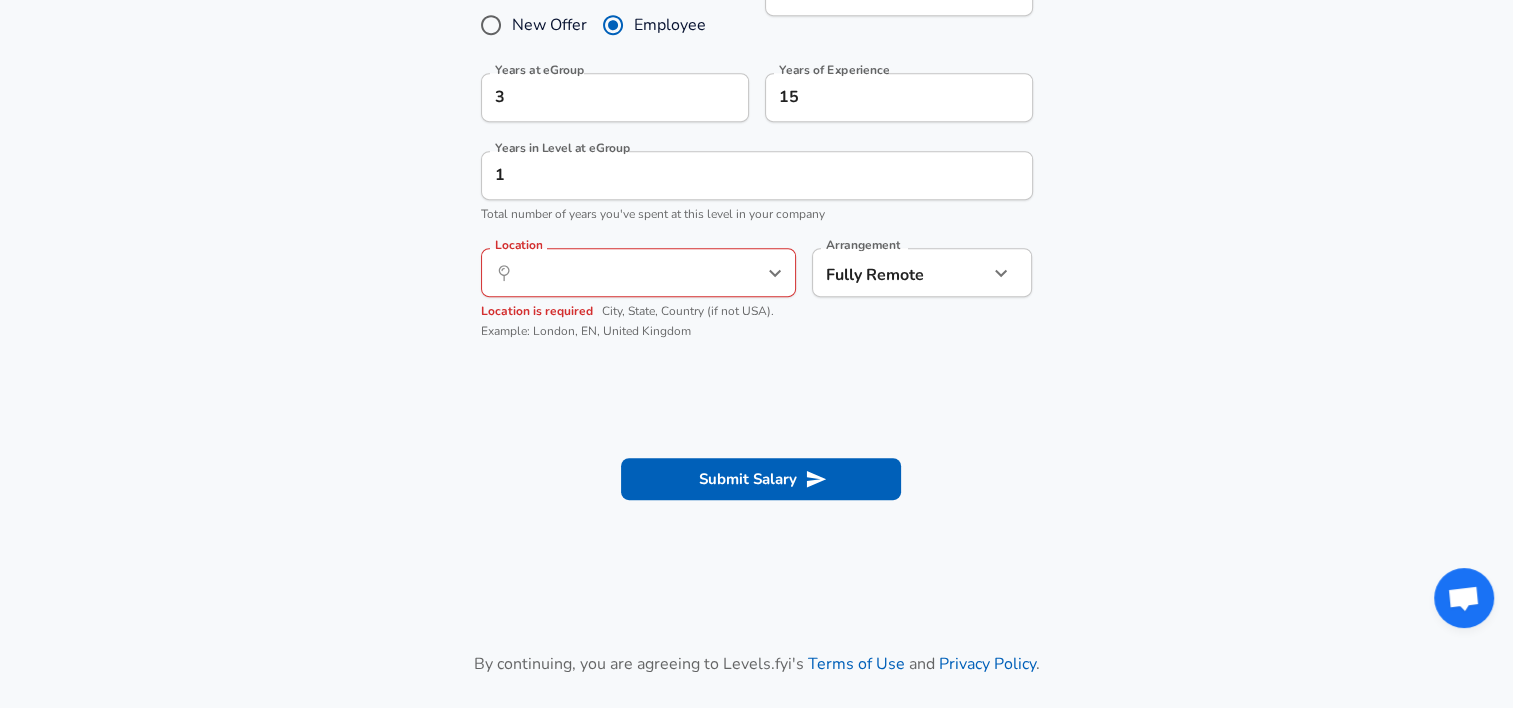 click 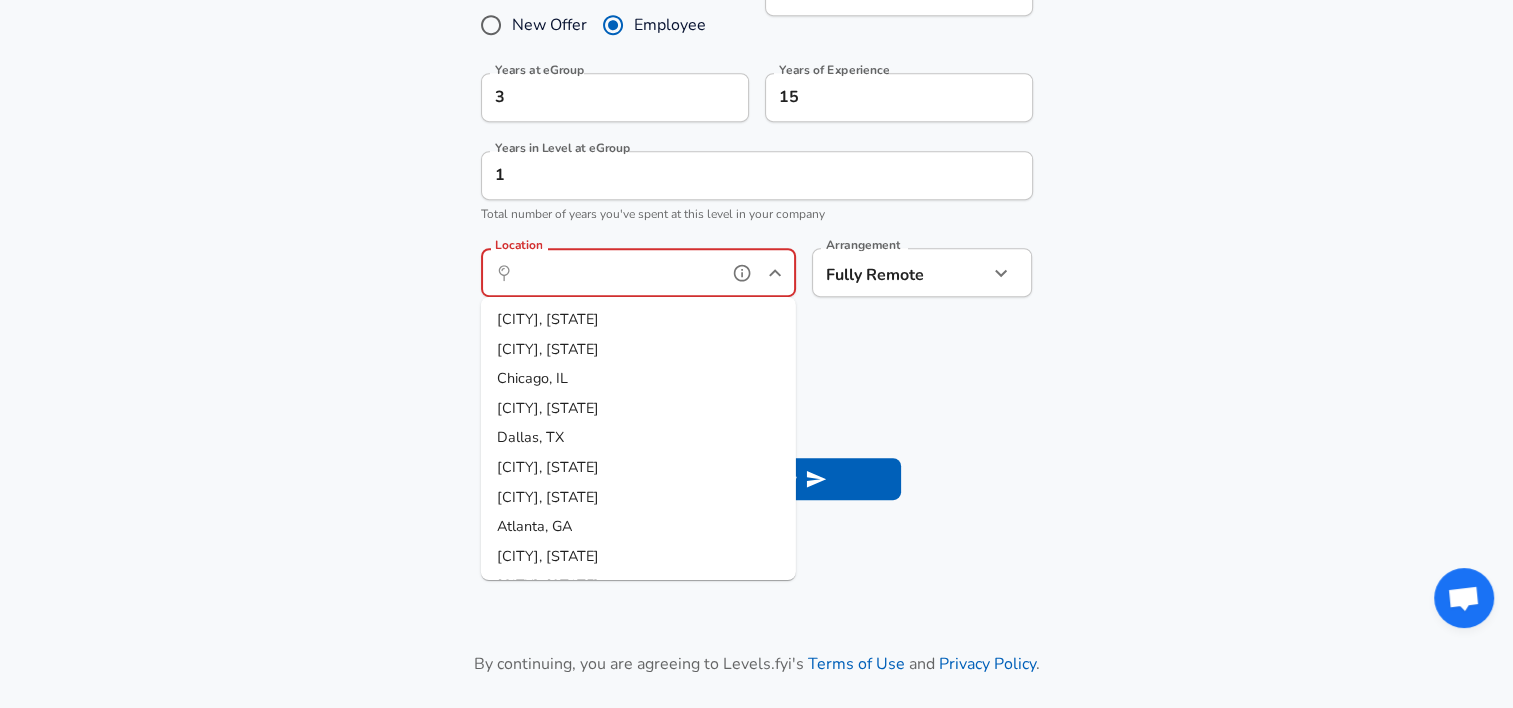 click on "Location" at bounding box center [616, 272] 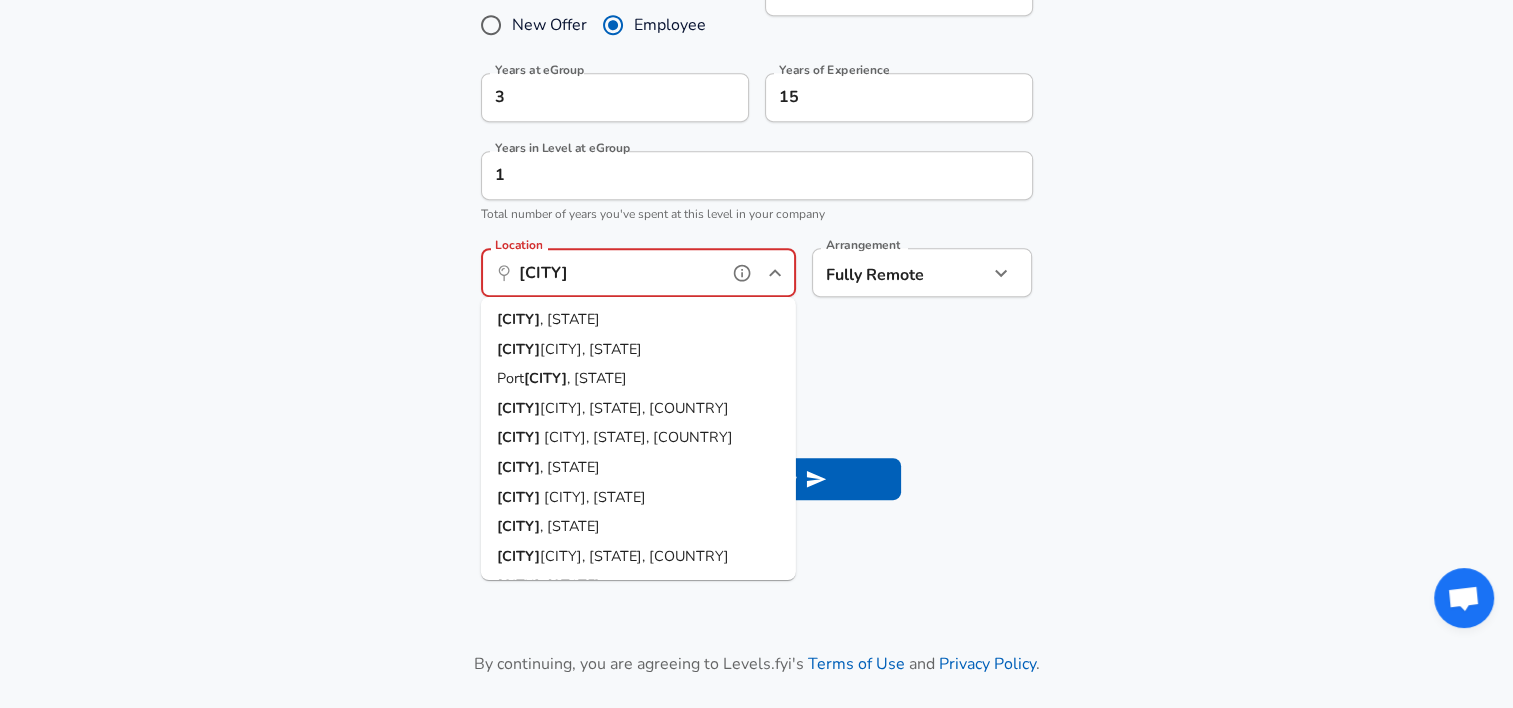click on ", [STATE]" at bounding box center [570, 319] 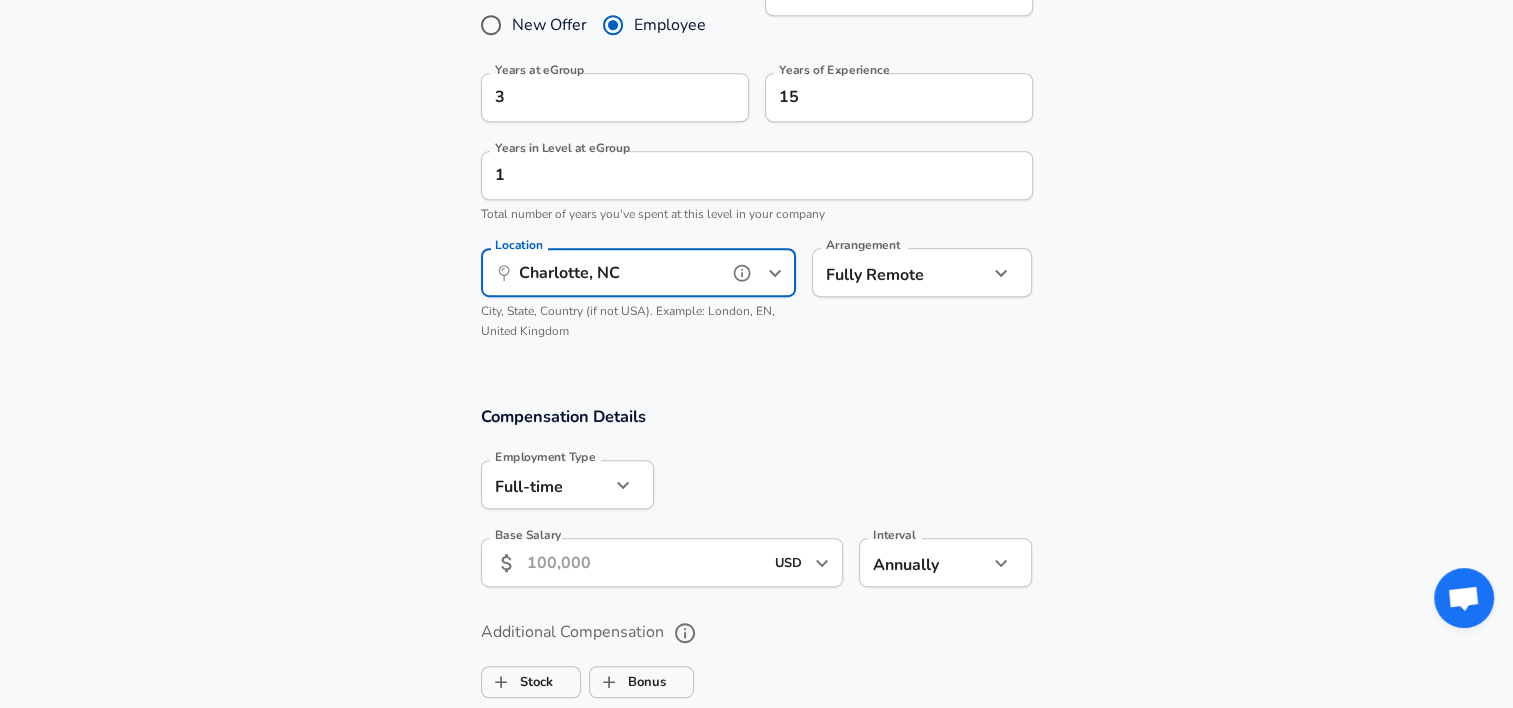type on "Charlotte, NC" 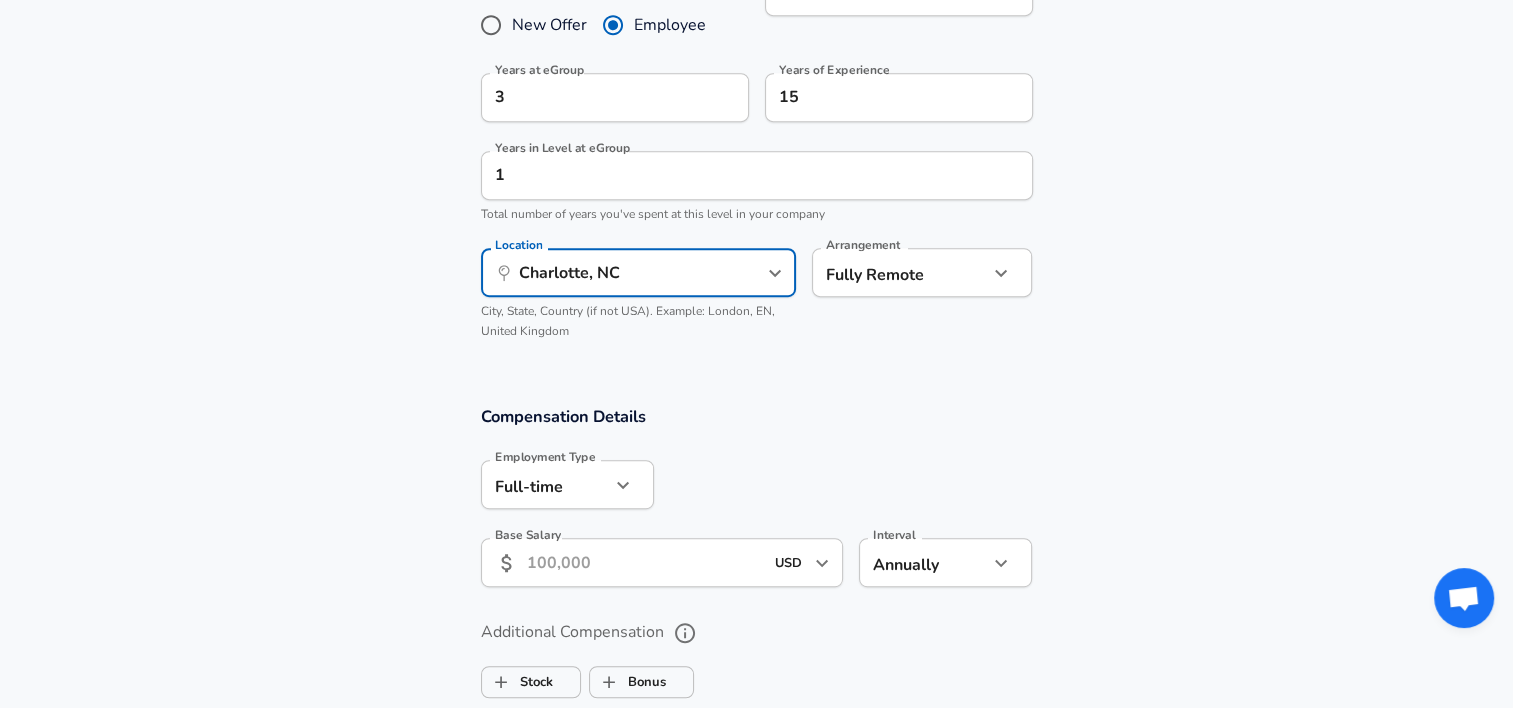 click on "Location ​ [CITY], [STATE] Location   City, State, Country (if not USA). Example: London, EN, United Kingdom Arrangement Fully Remote remote Arrangement" at bounding box center (756, 135) 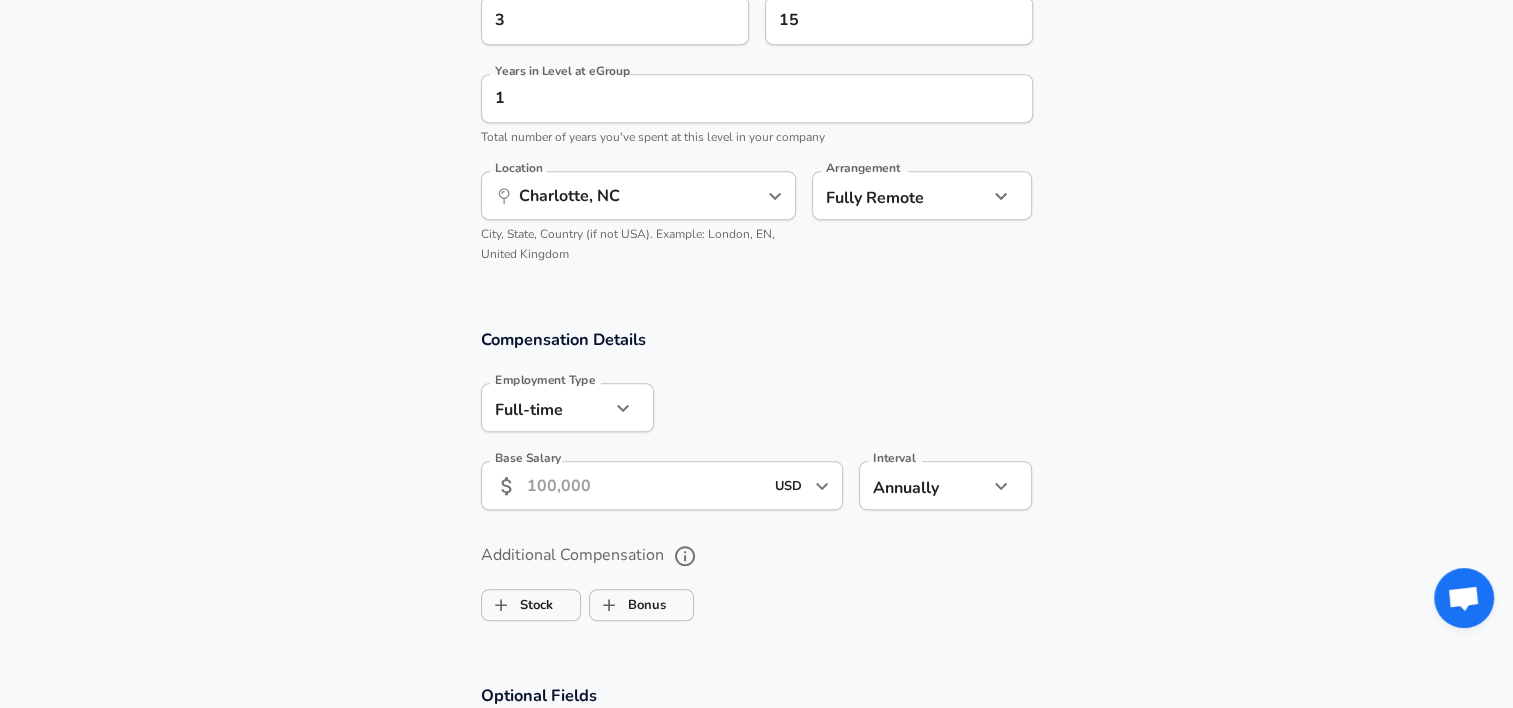 scroll, scrollTop: 1200, scrollLeft: 0, axis: vertical 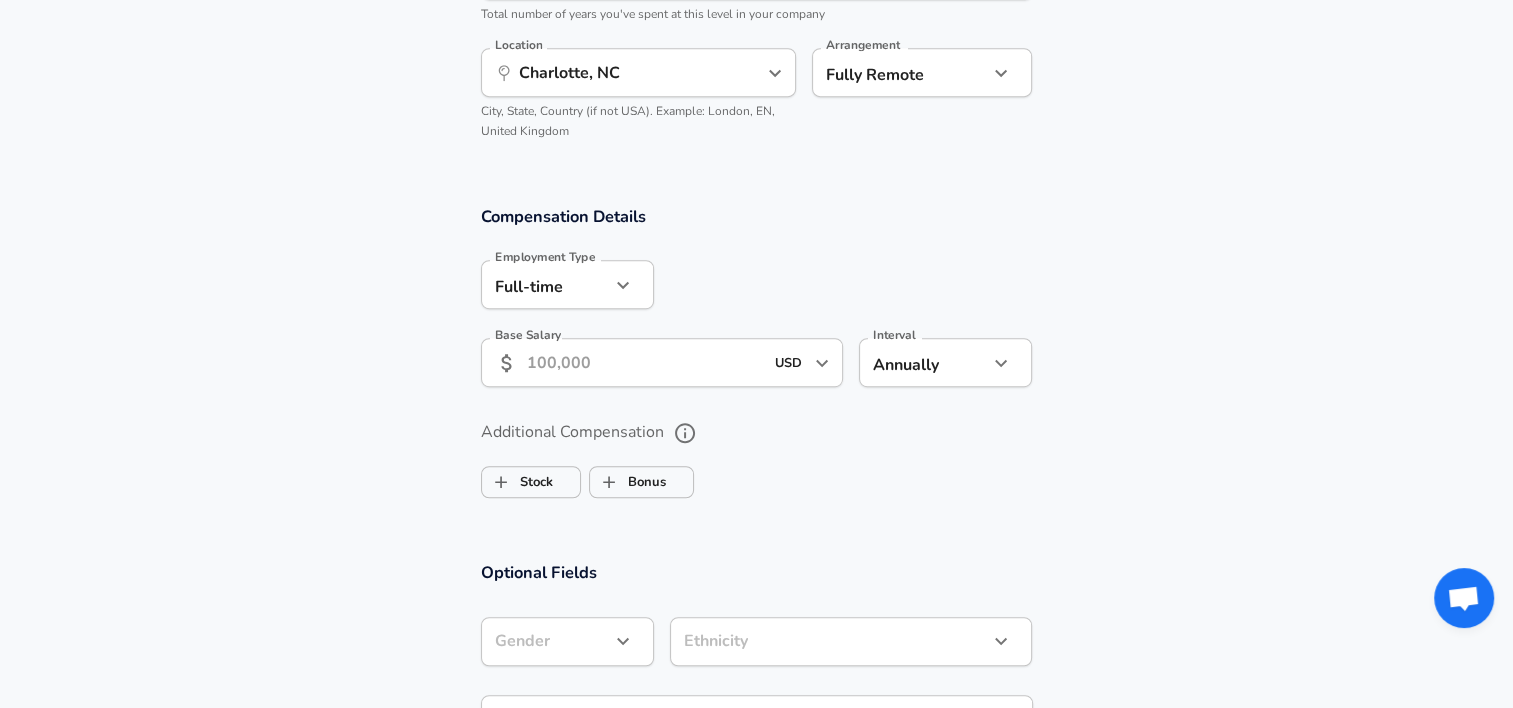 click on "Base Salary" at bounding box center (645, 362) 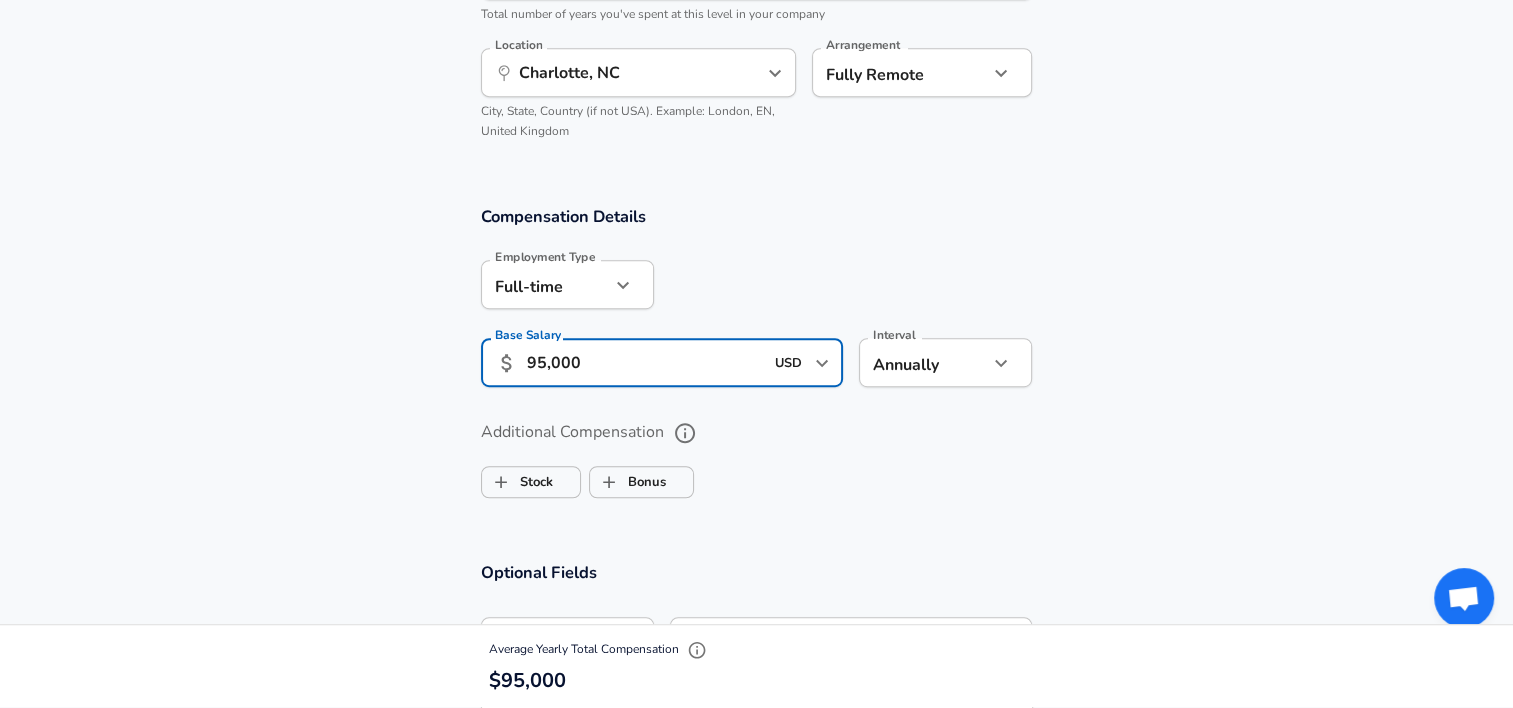 type on "95,000" 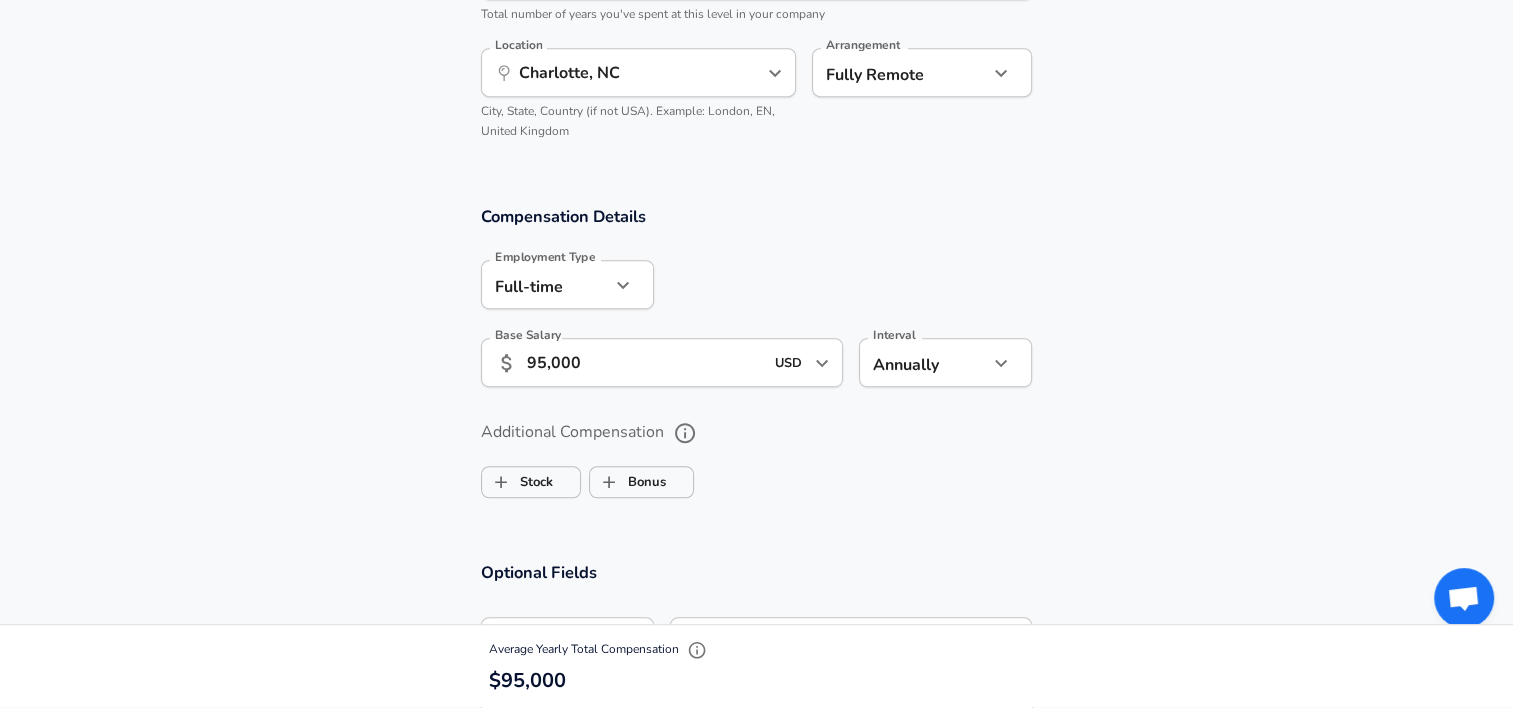 click on "Stock Bonus" at bounding box center [757, 478] 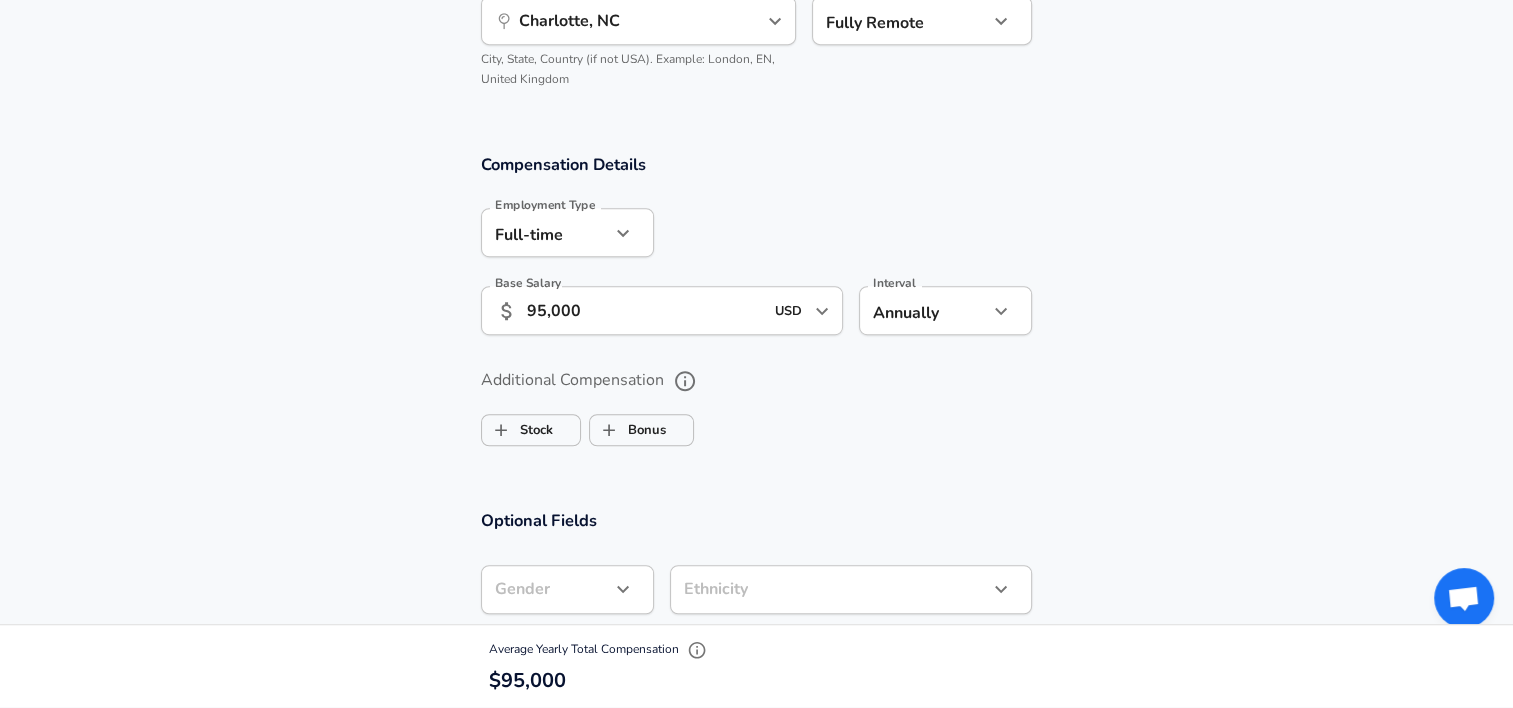 scroll, scrollTop: 1300, scrollLeft: 0, axis: vertical 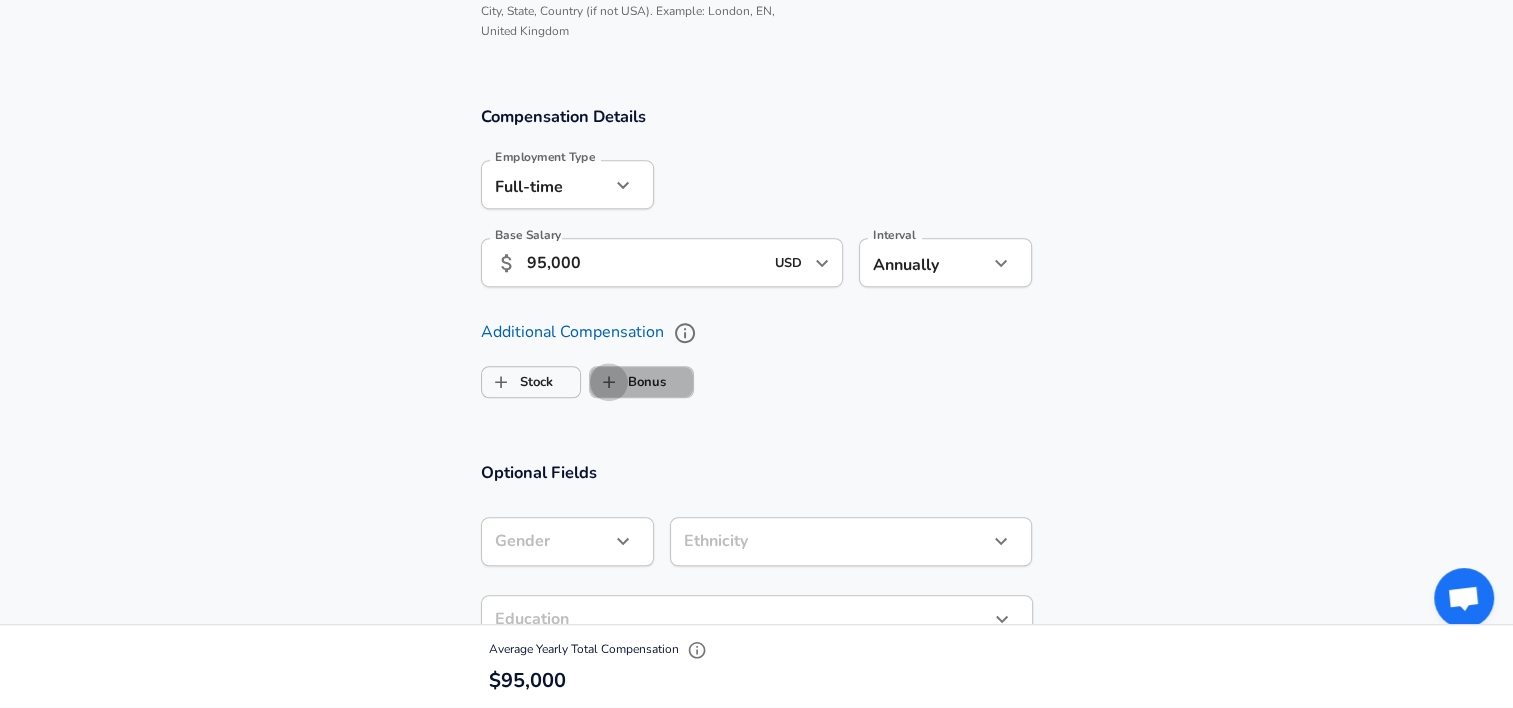 click on "Bonus" at bounding box center [609, 382] 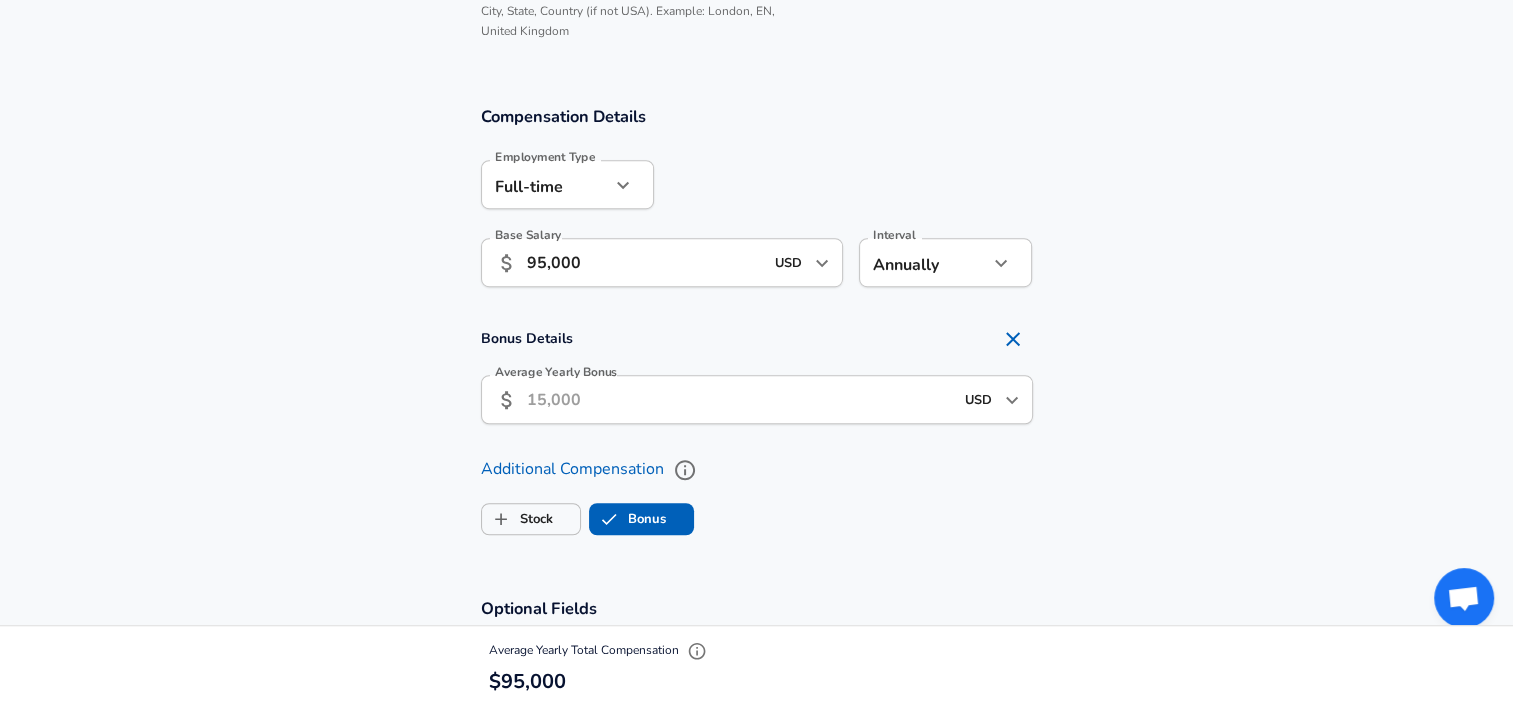 checkbox on "true" 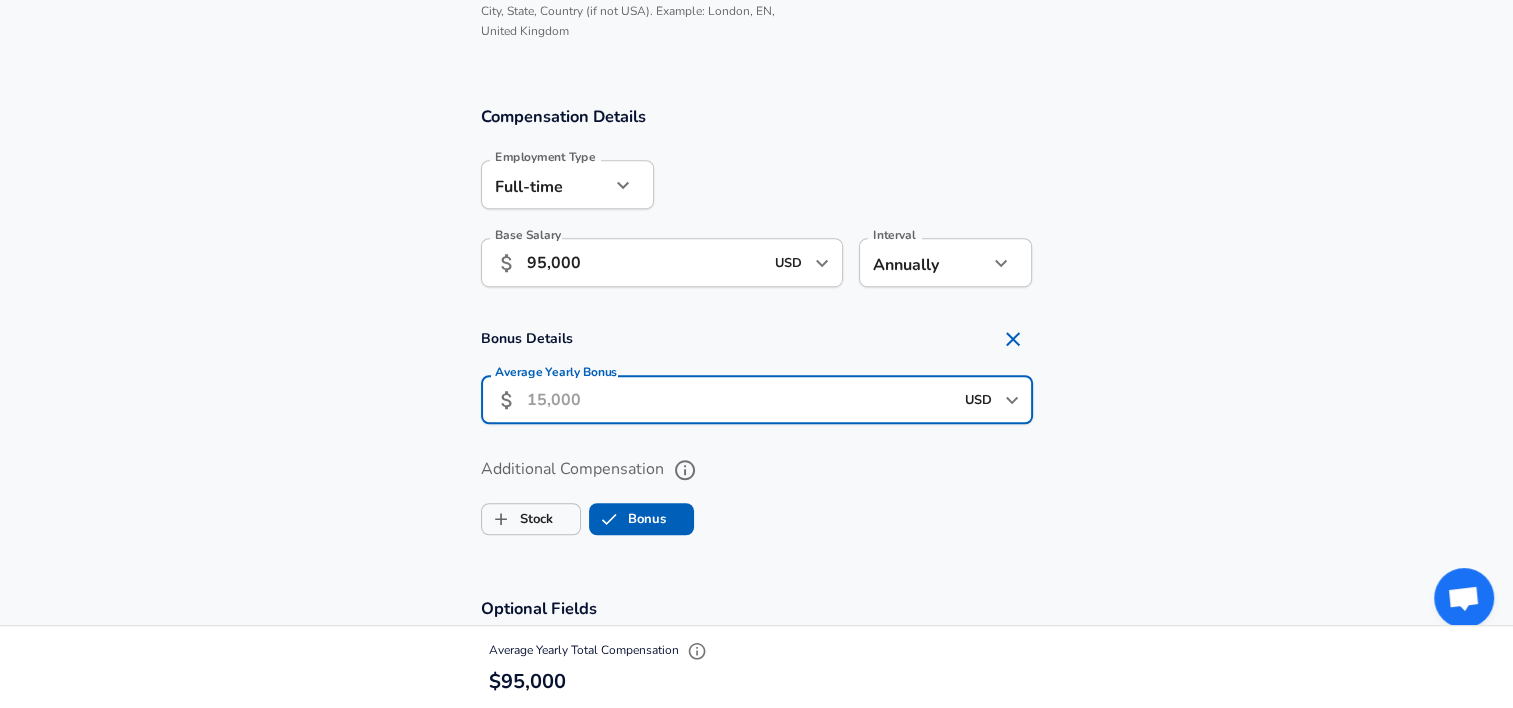 click on "Average Yearly Bonus" at bounding box center (740, 399) 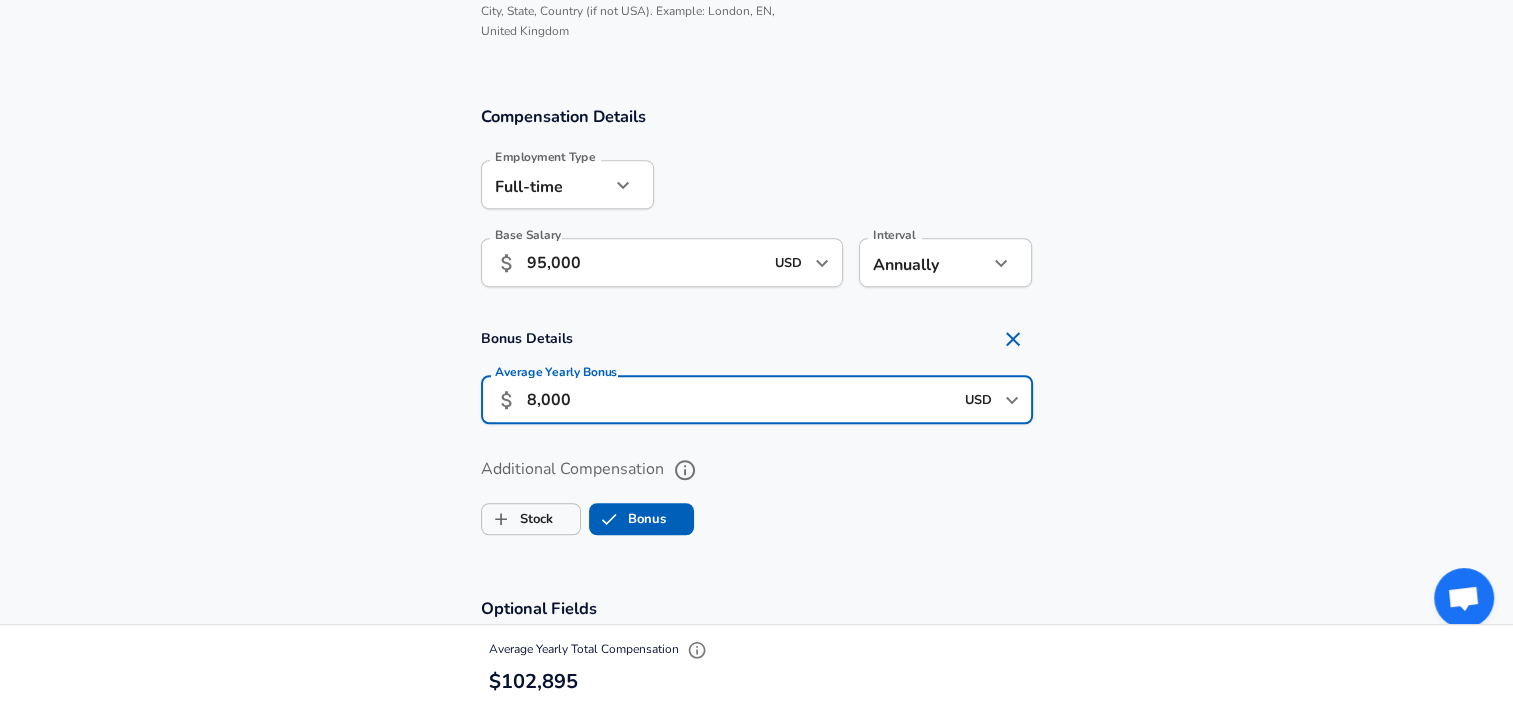 type on "8,000" 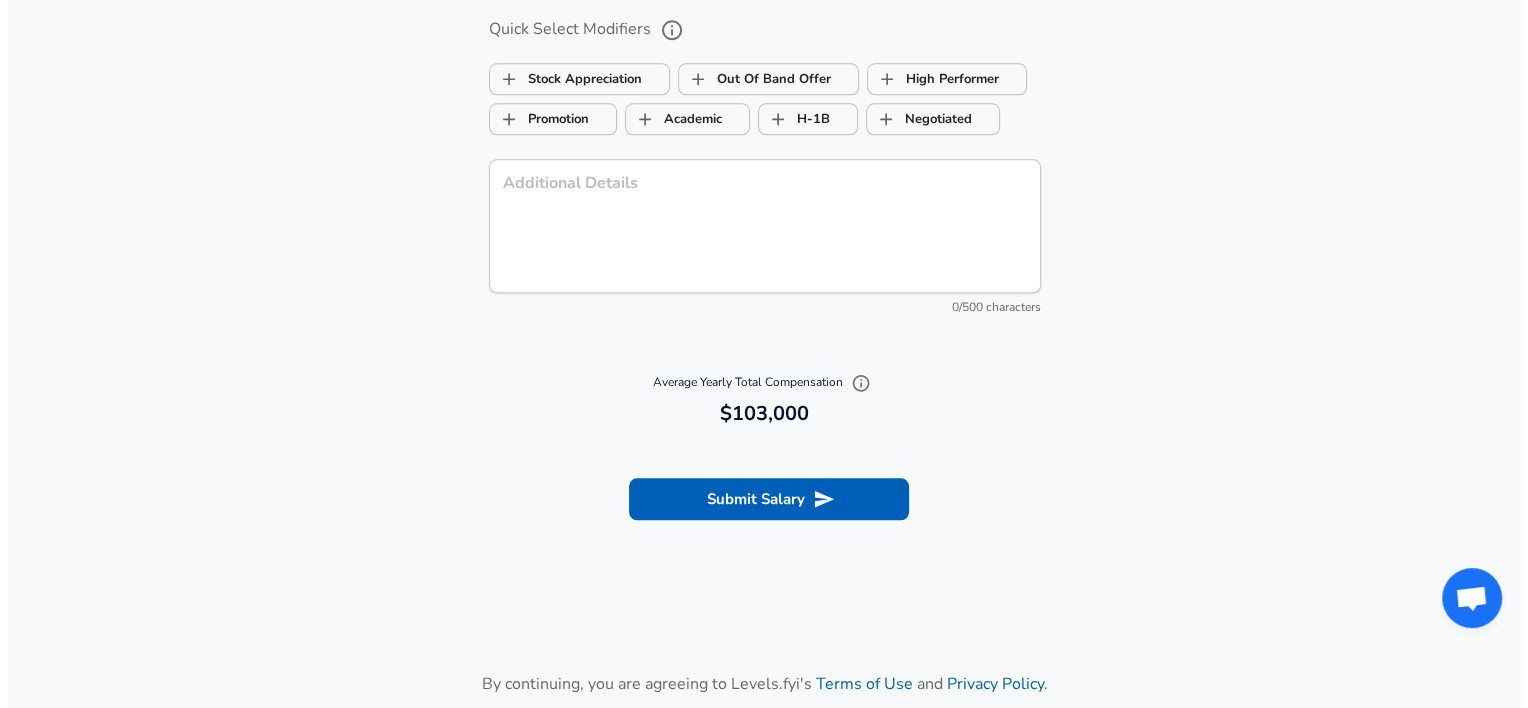 scroll, scrollTop: 2100, scrollLeft: 0, axis: vertical 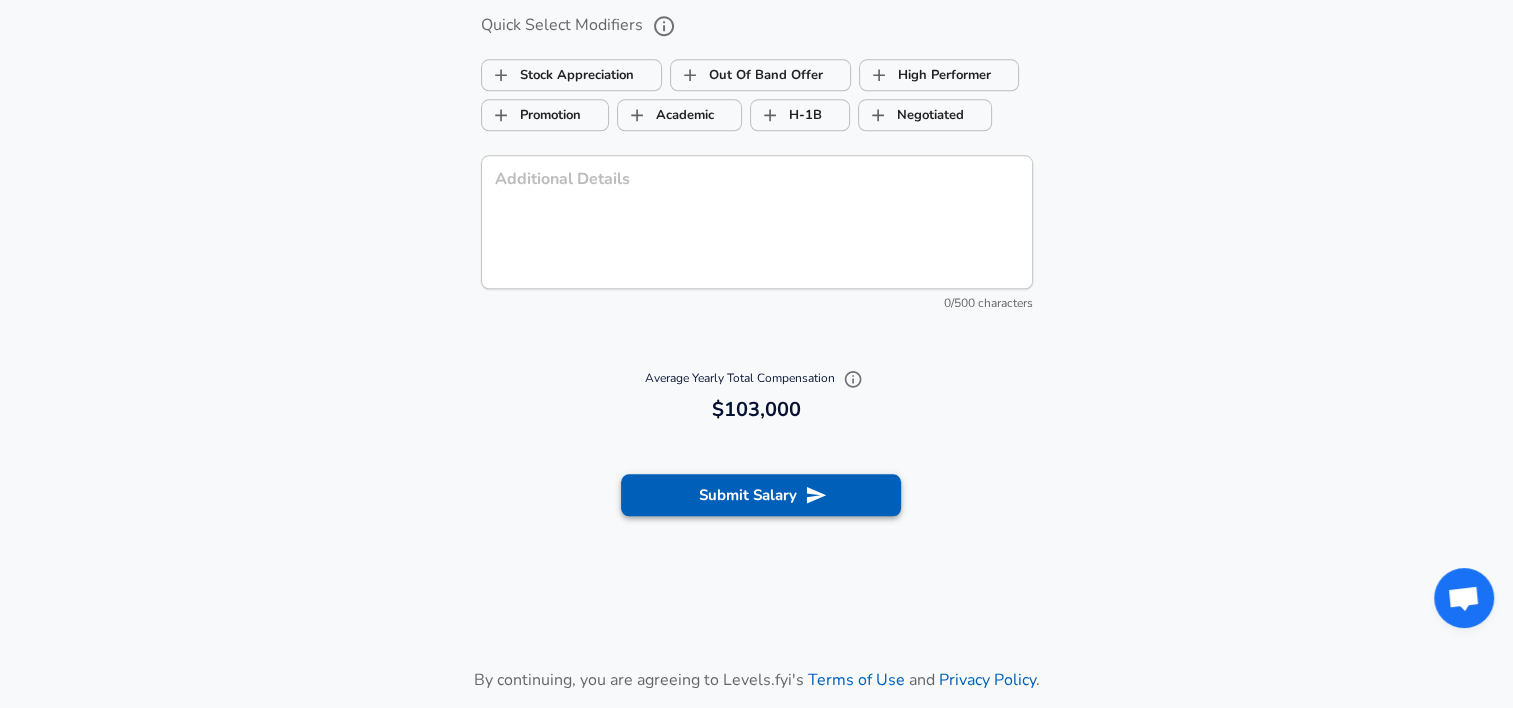 click on "Submit Salary" at bounding box center [761, 495] 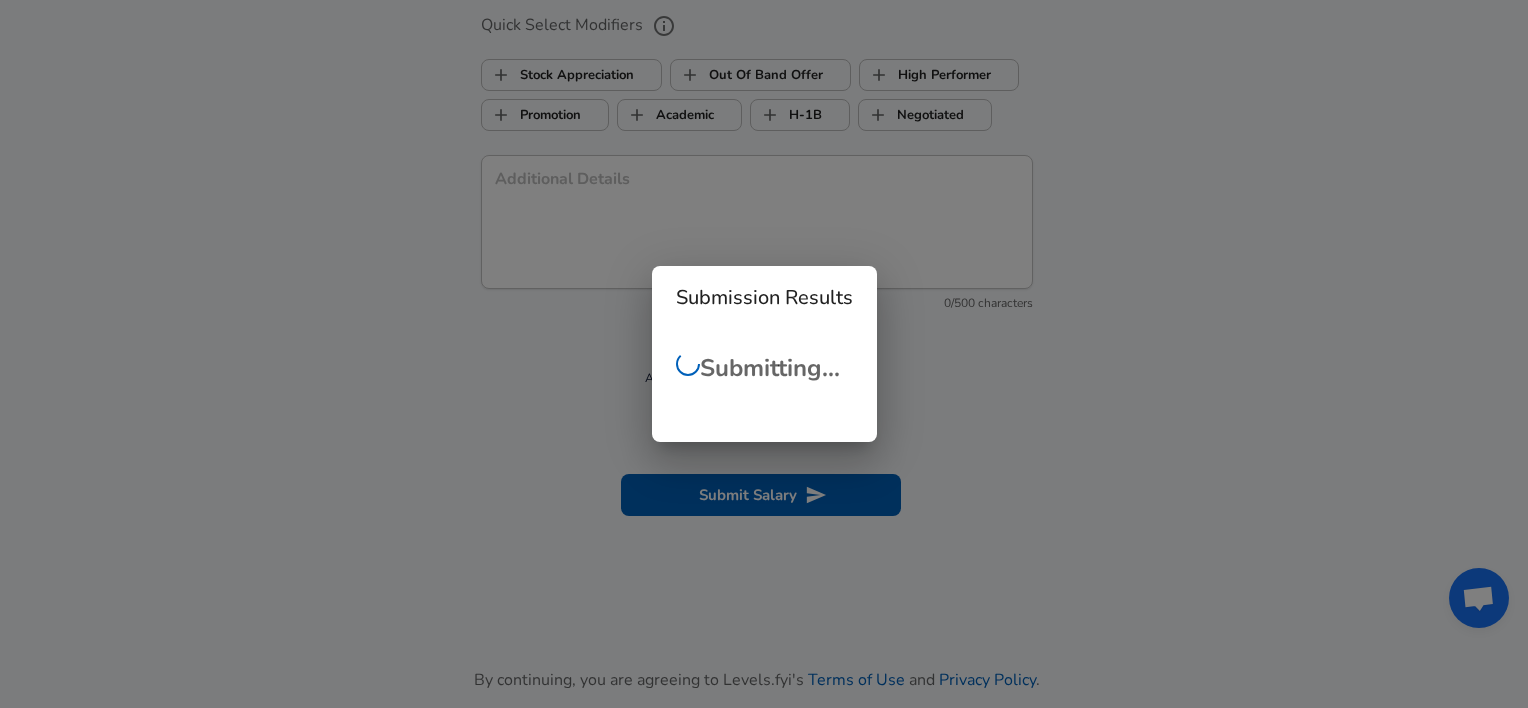 checkbox on "false" 